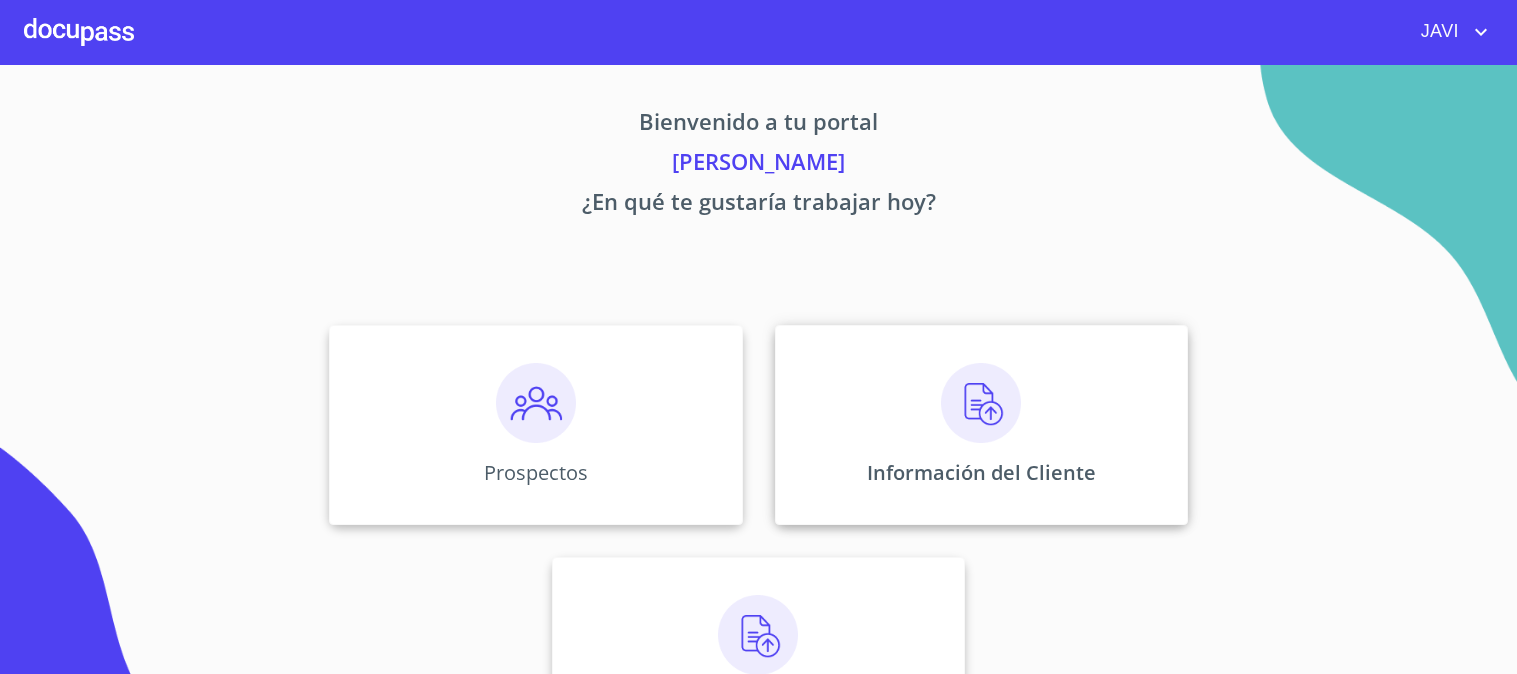scroll, scrollTop: 0, scrollLeft: 0, axis: both 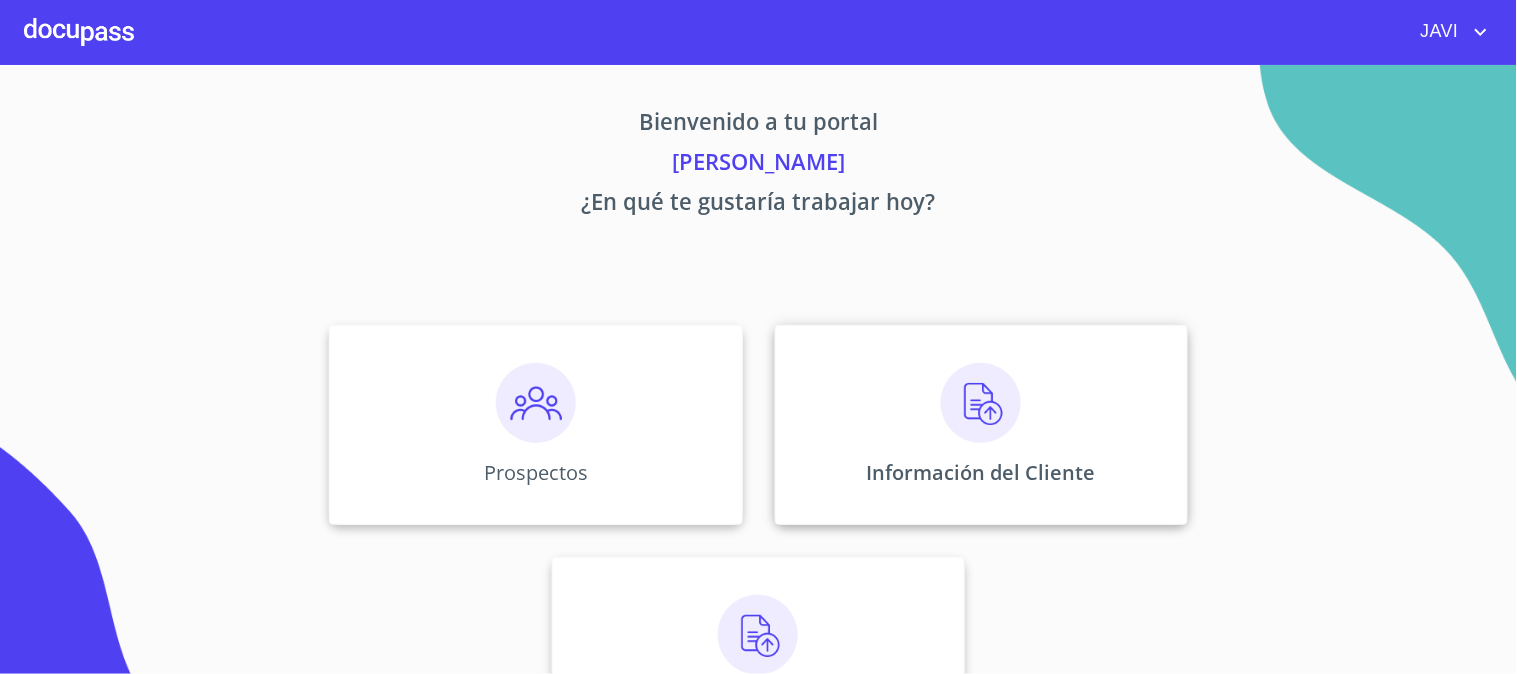click at bounding box center [981, 403] 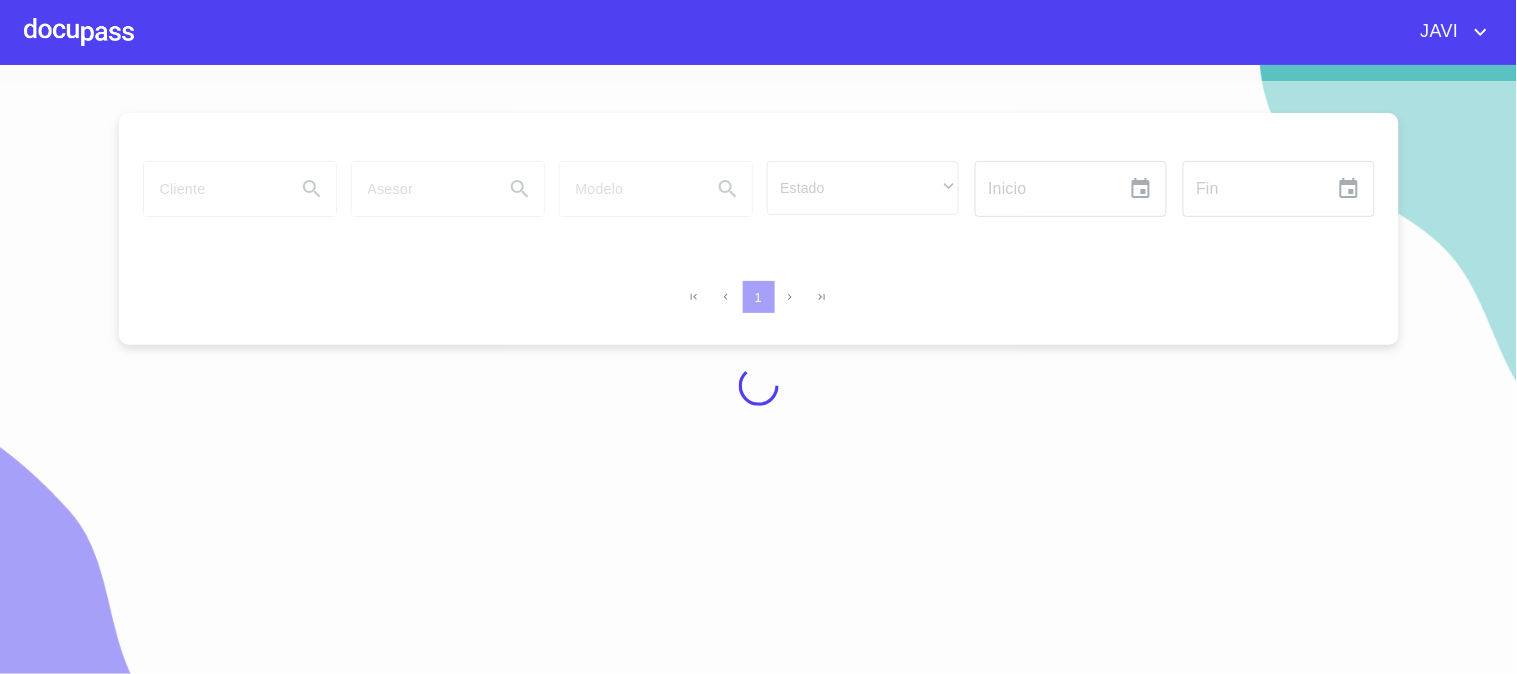 click at bounding box center [758, 385] 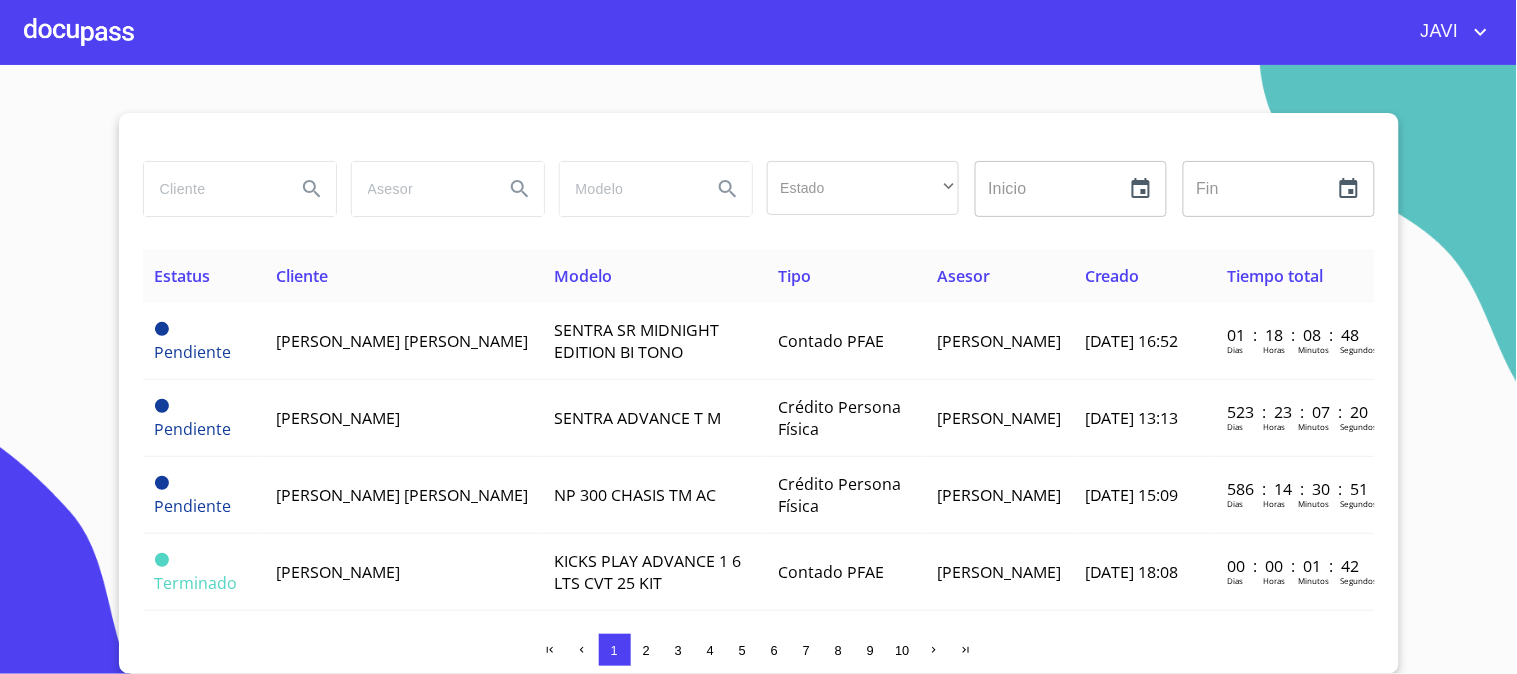 click at bounding box center [212, 189] 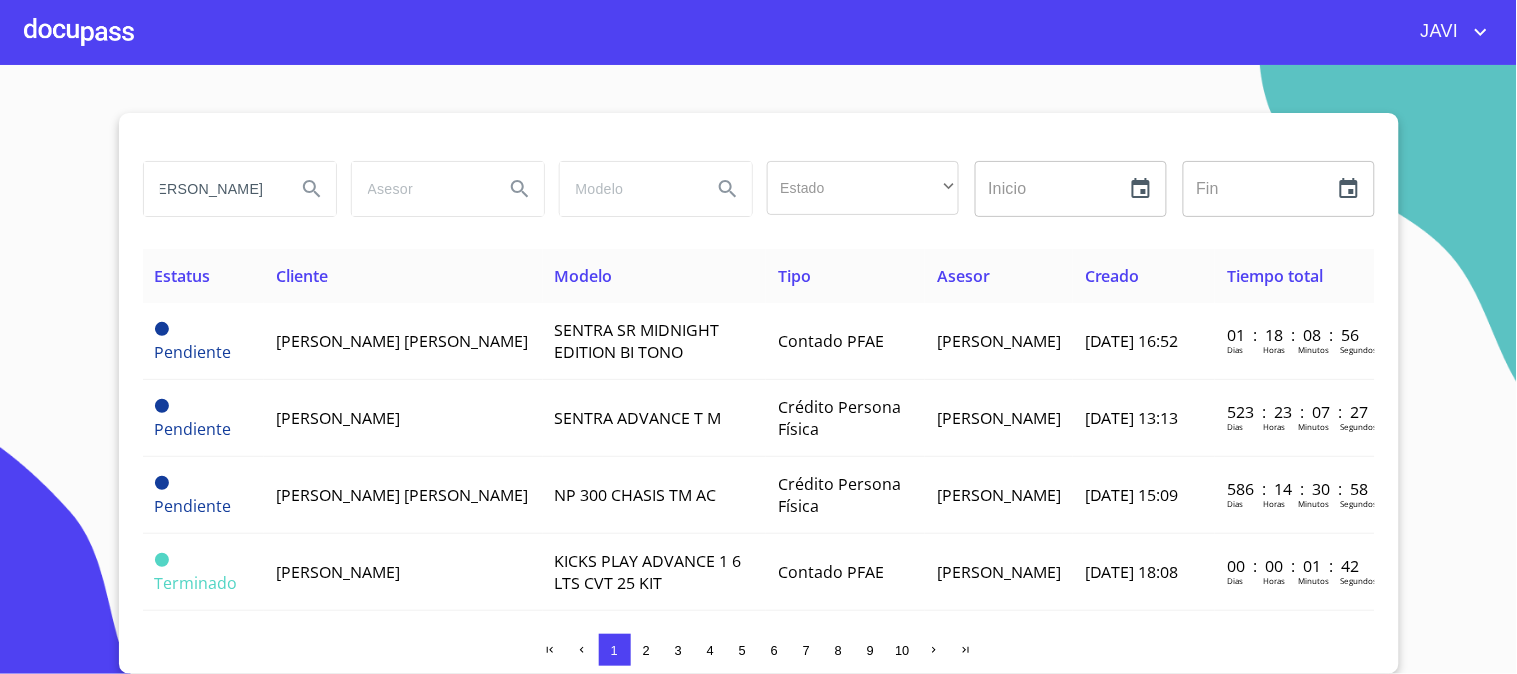 scroll, scrollTop: 0, scrollLeft: 37, axis: horizontal 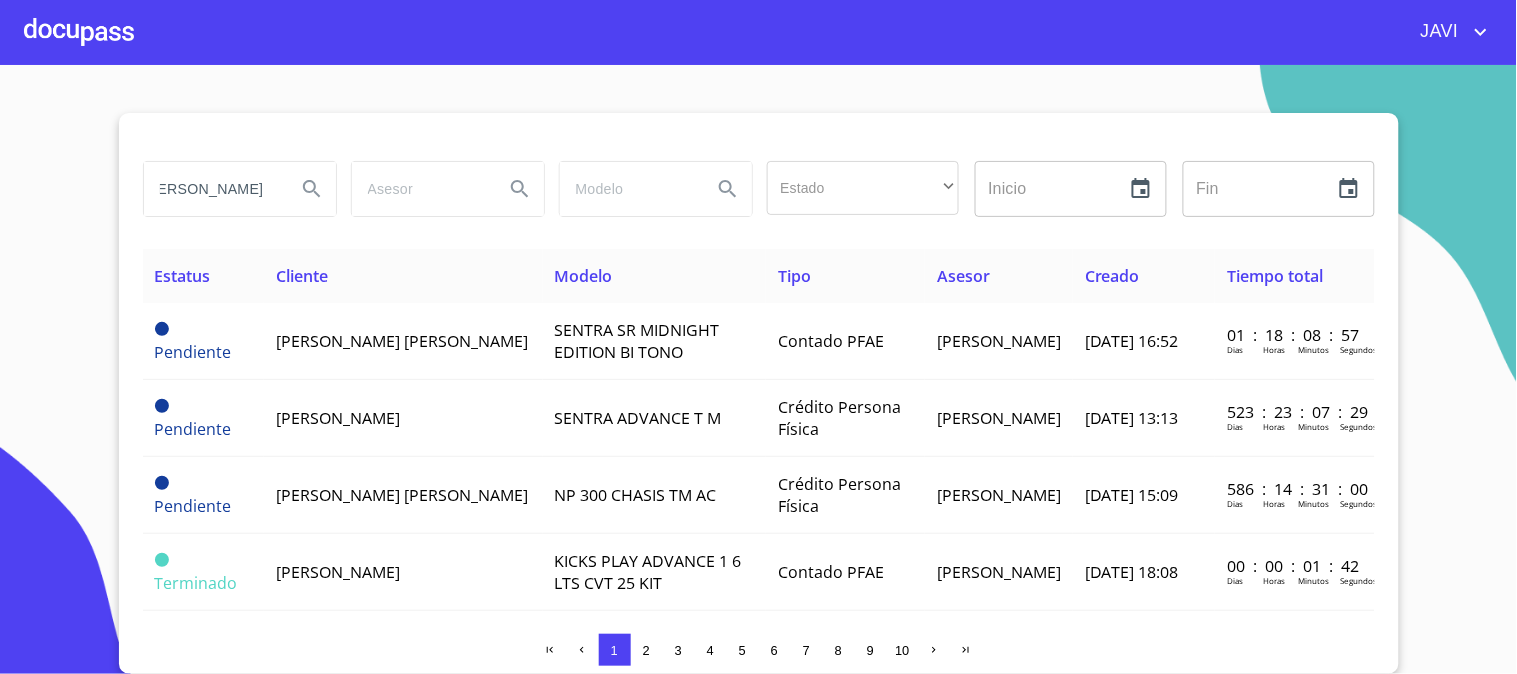 type on "[PERSON_NAME]" 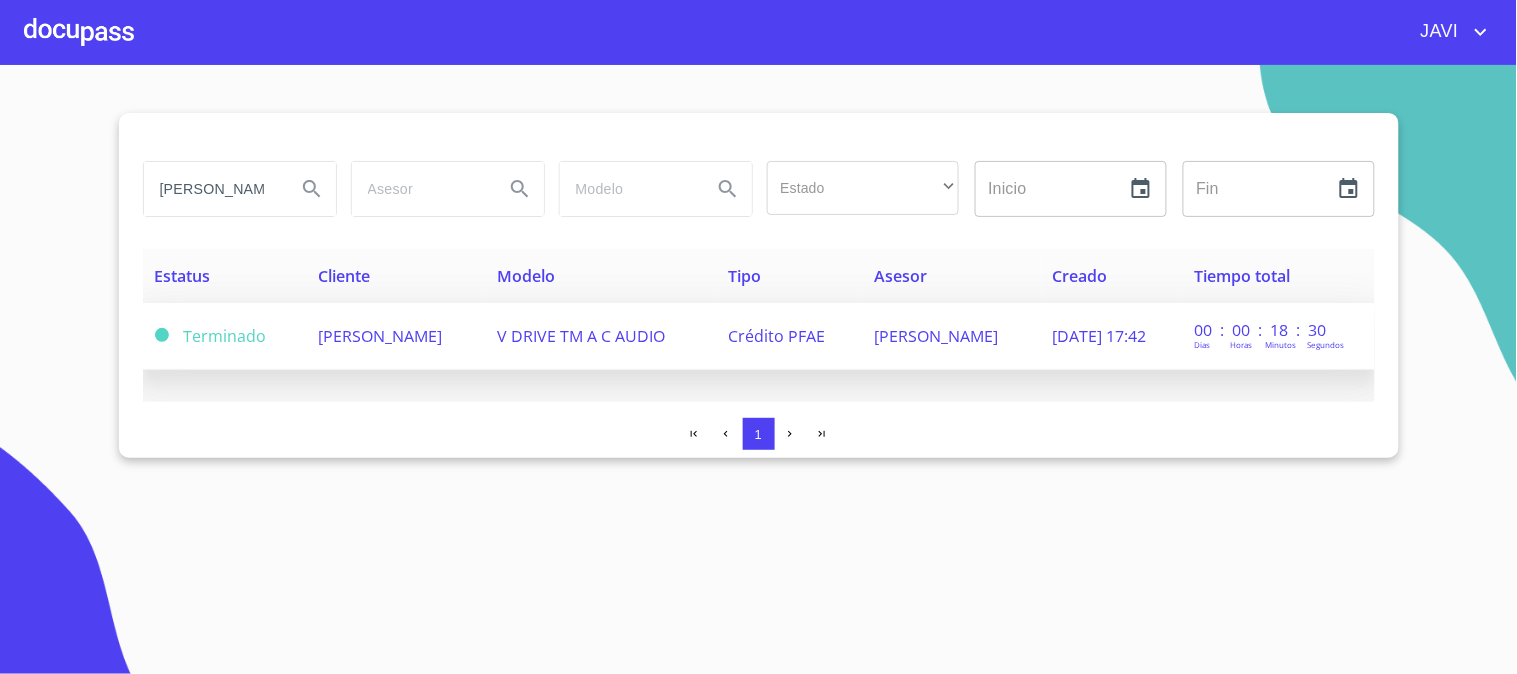 click on "V DRIVE TM A C AUDIO" at bounding box center [581, 336] 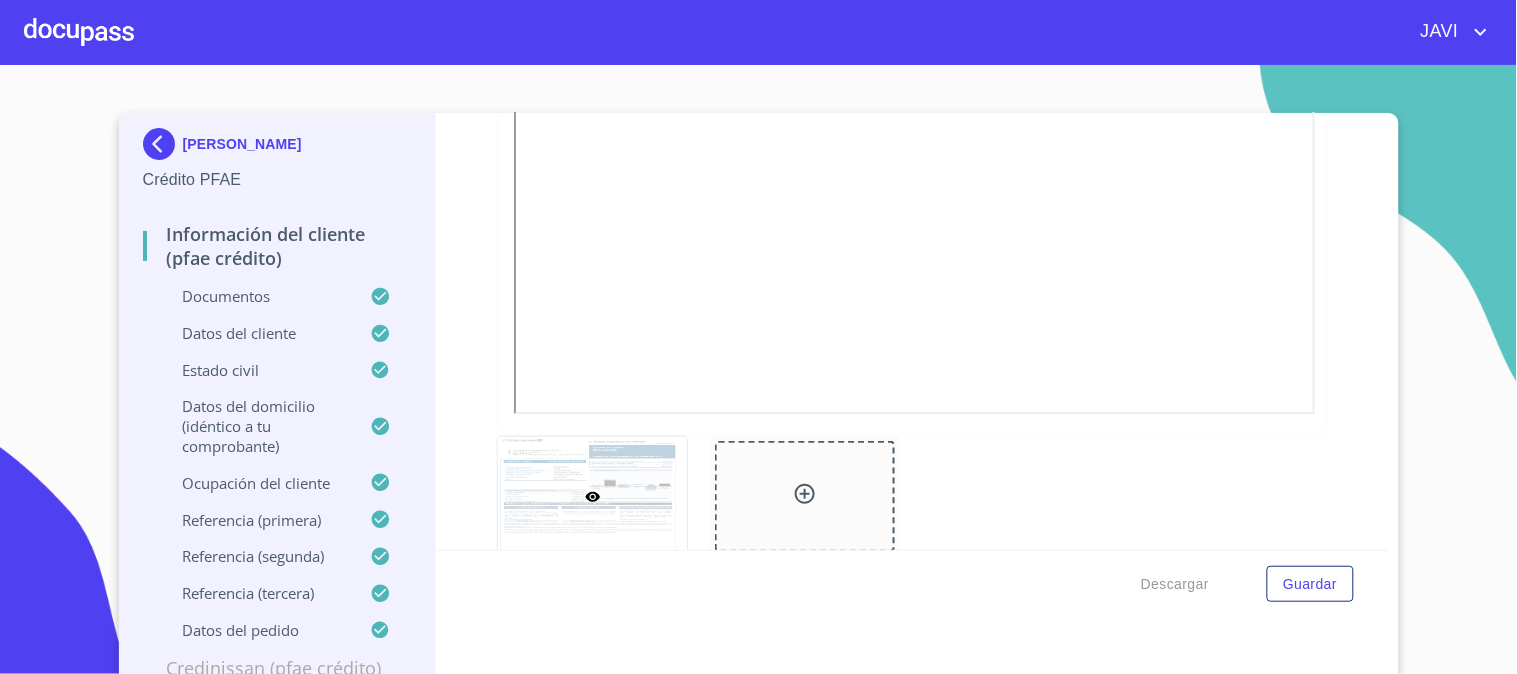 scroll, scrollTop: 1222, scrollLeft: 0, axis: vertical 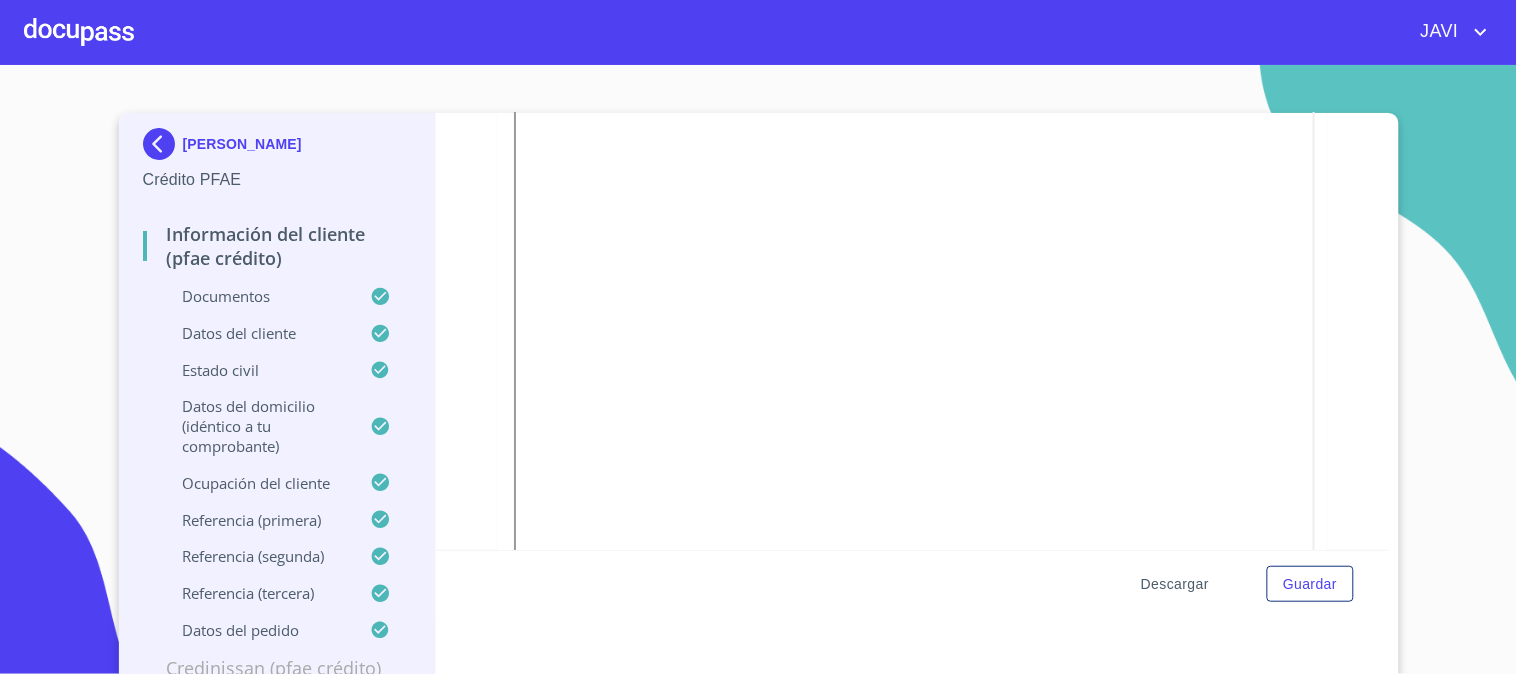 click on "Descargar" at bounding box center (1175, 584) 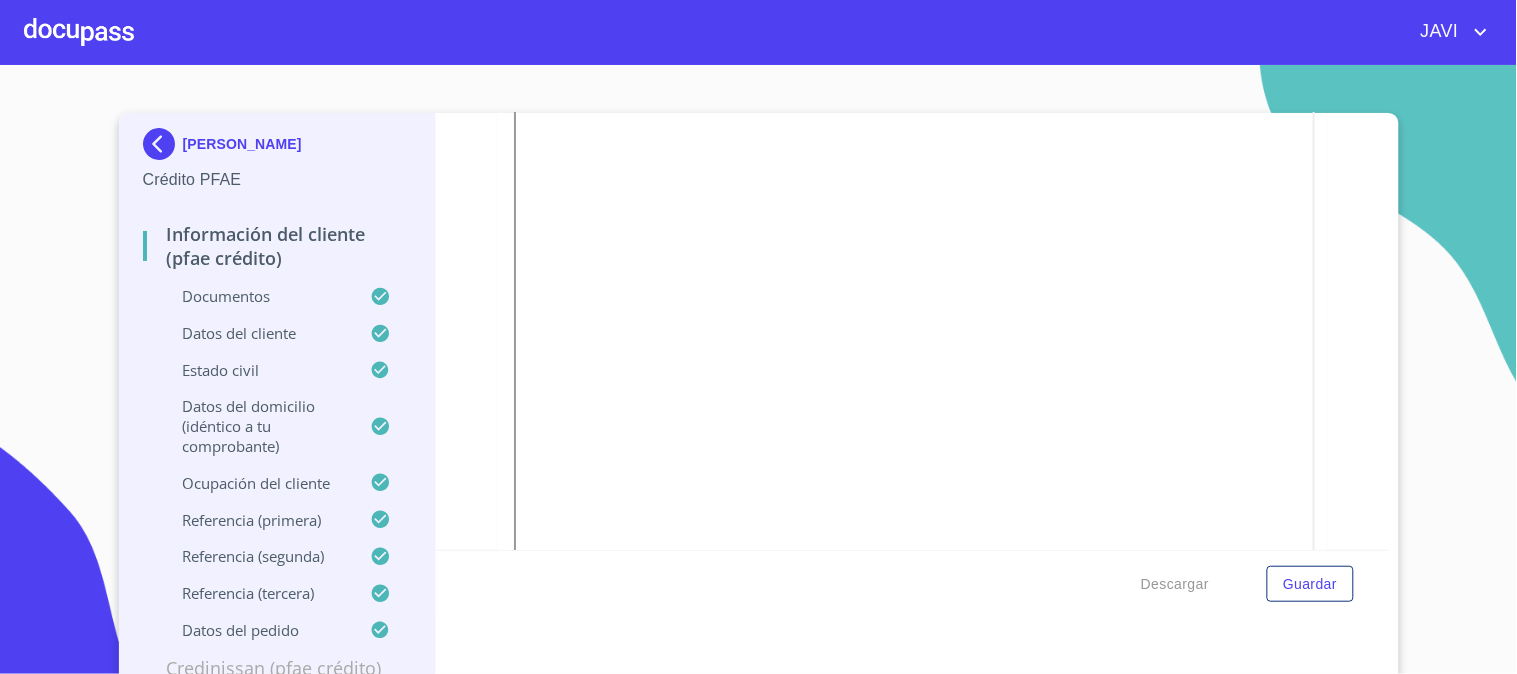 click at bounding box center [79, 32] 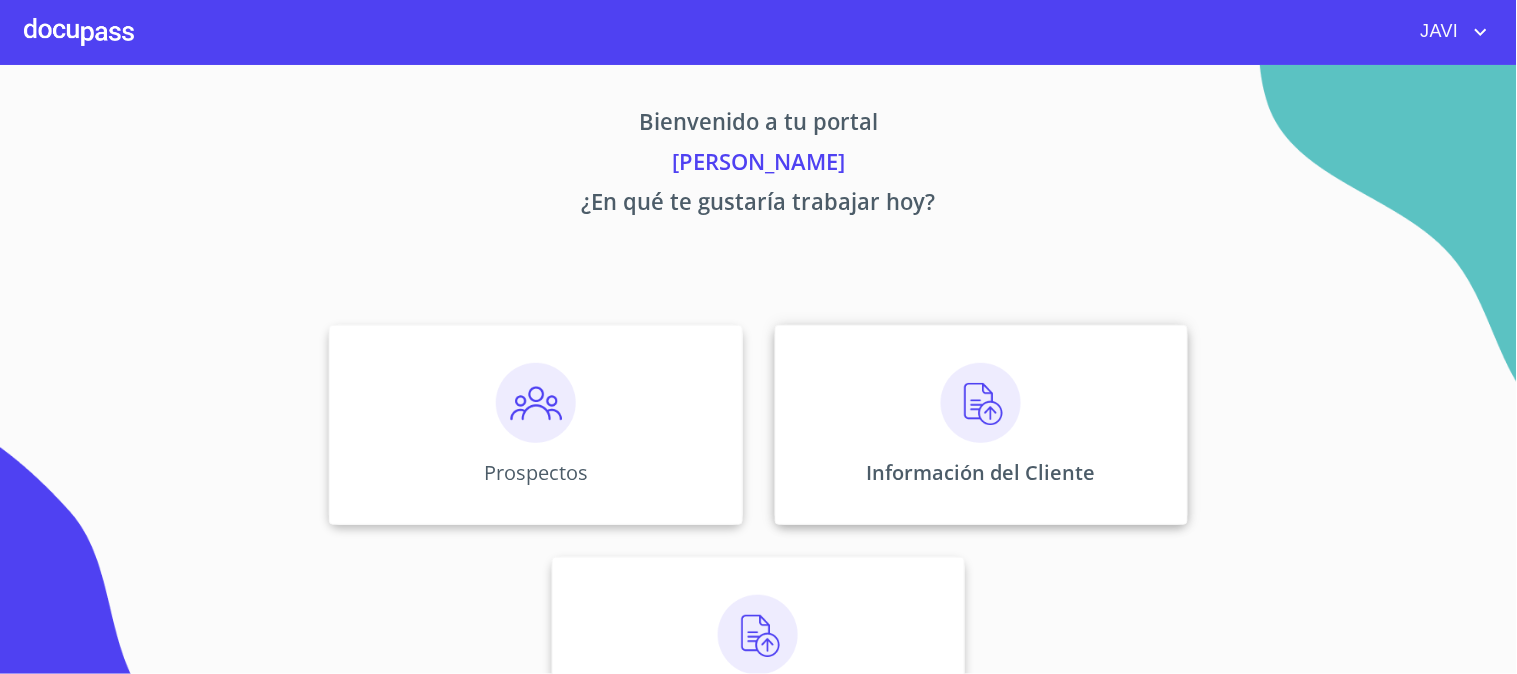 click at bounding box center [981, 403] 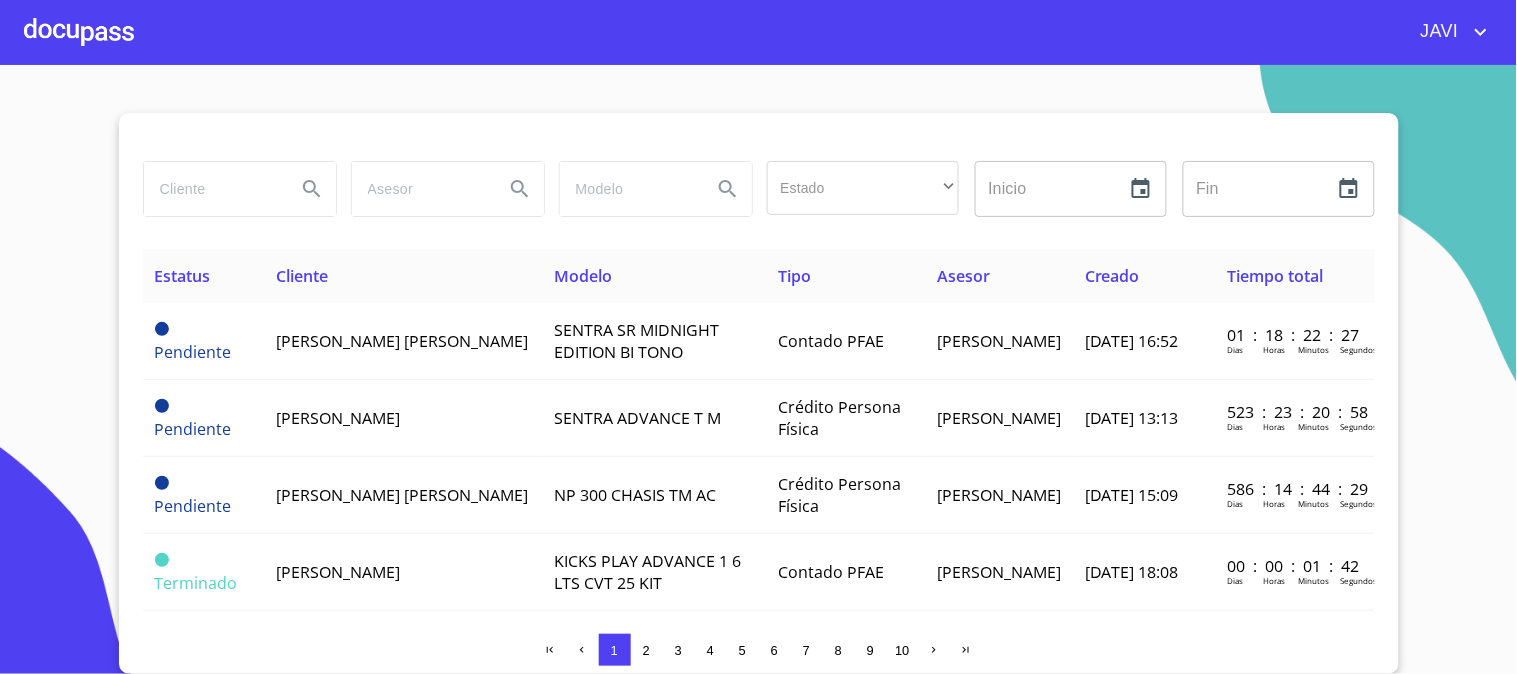click at bounding box center [212, 189] 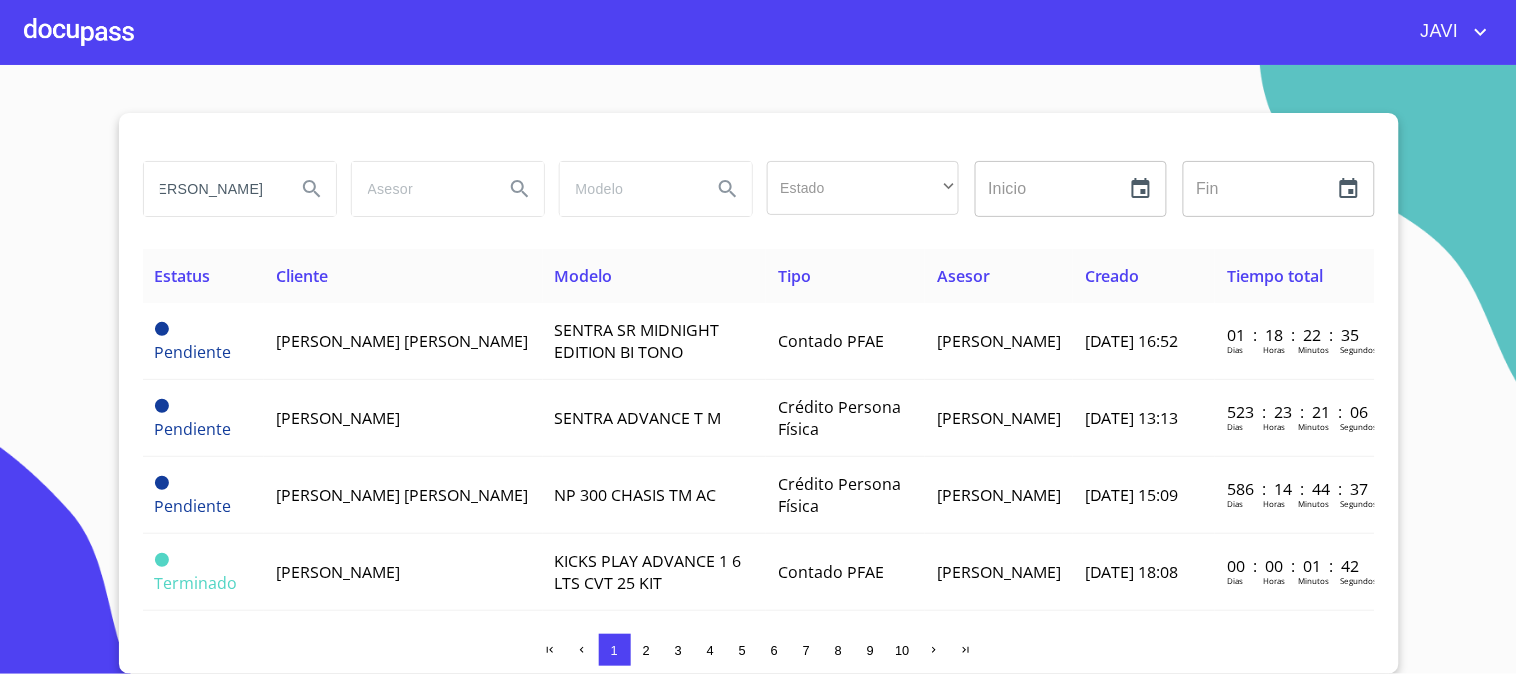 scroll, scrollTop: 0, scrollLeft: 37, axis: horizontal 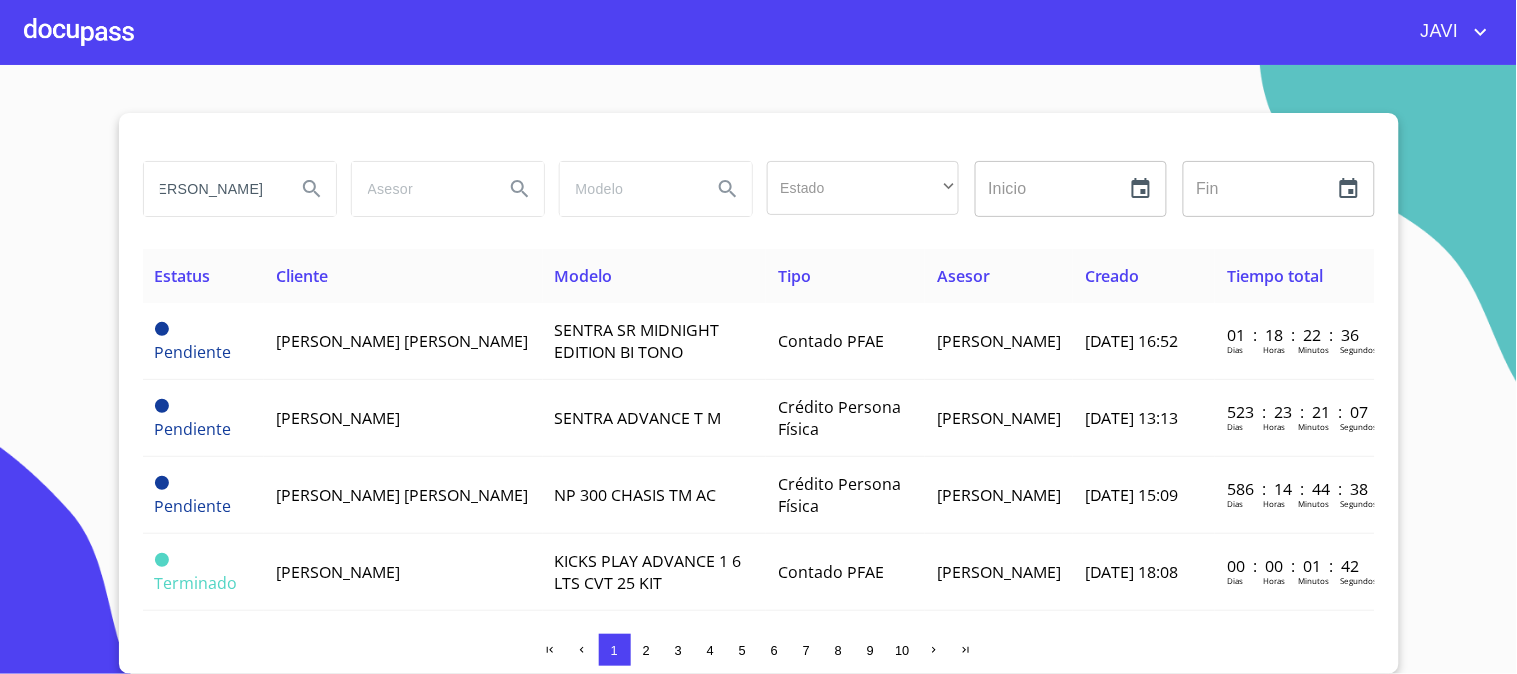 type on "[PERSON_NAME]" 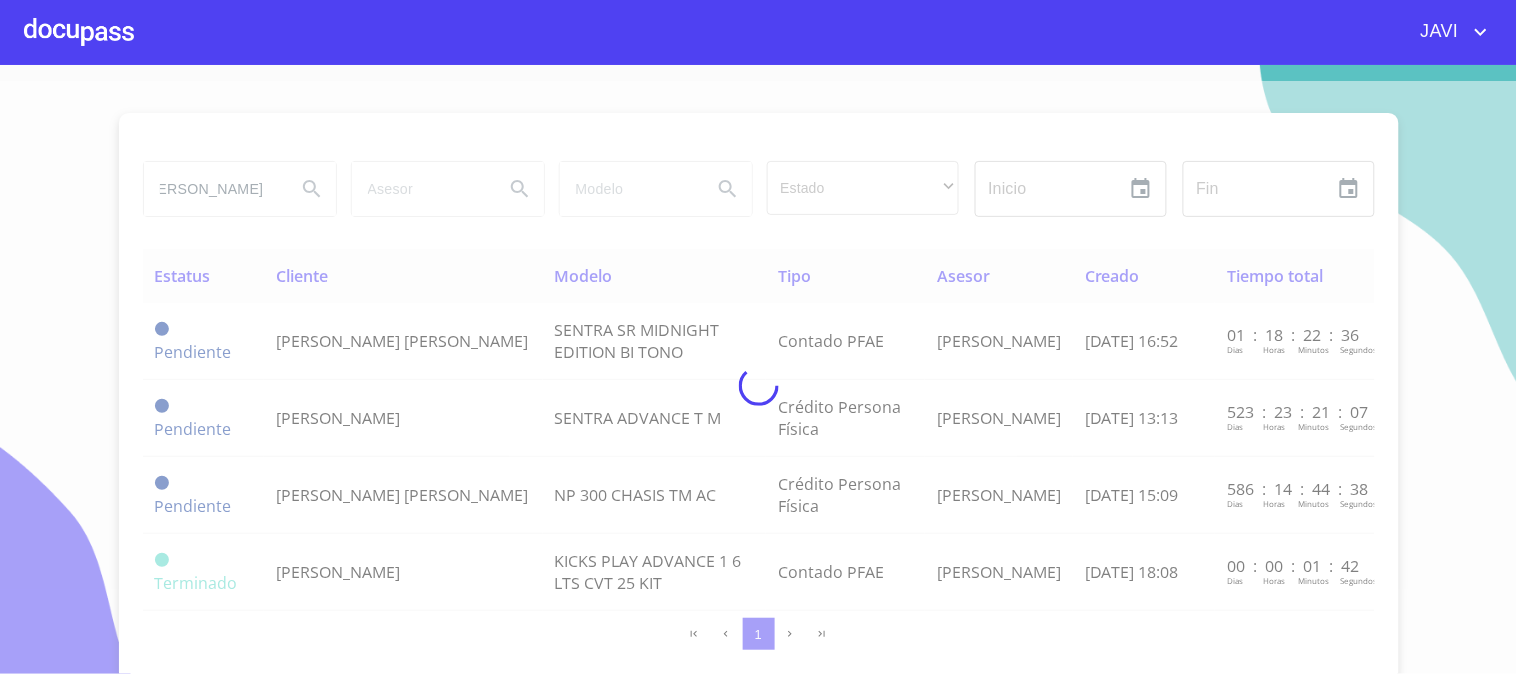 scroll, scrollTop: 0, scrollLeft: 0, axis: both 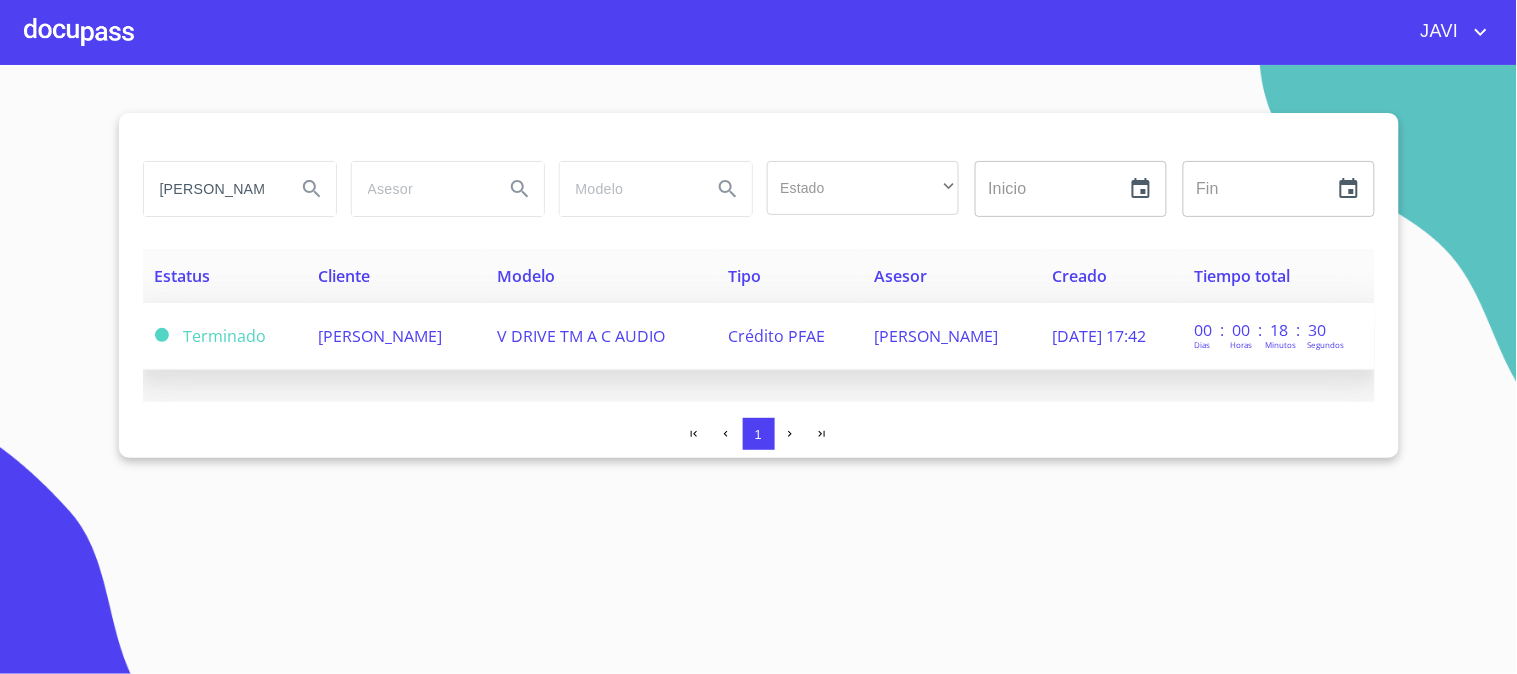click on "[PERSON_NAME]" at bounding box center [380, 336] 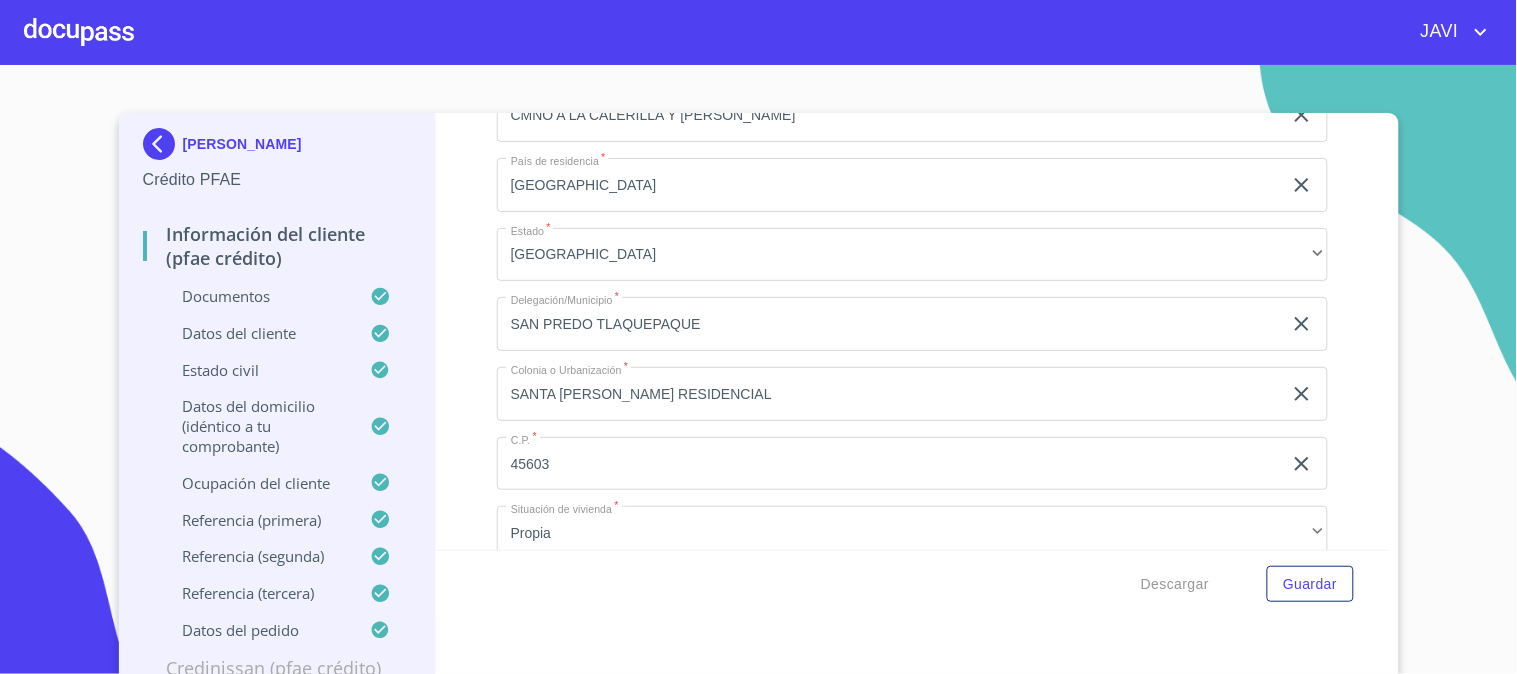 scroll, scrollTop: 8321, scrollLeft: 0, axis: vertical 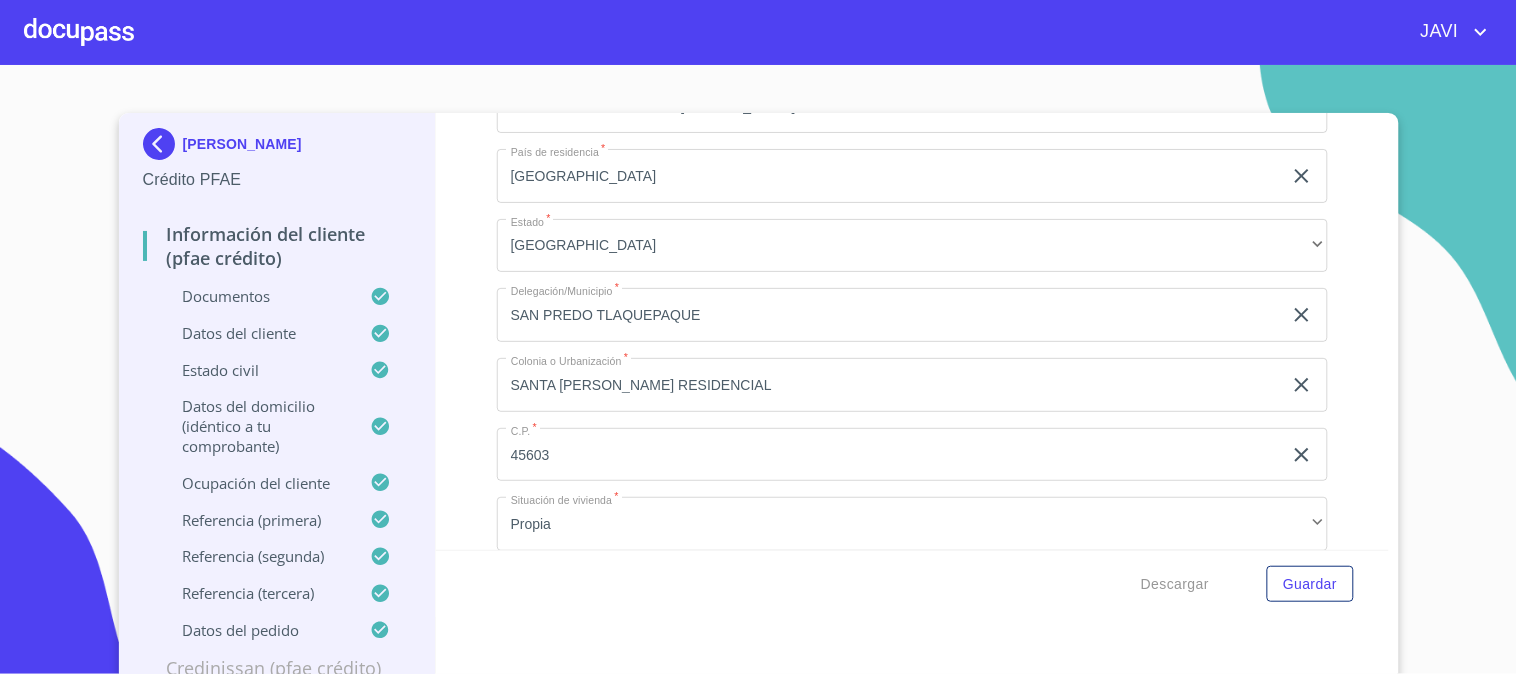 click on "SAN PREDO TLAQUEPAQUE" at bounding box center [889, -1725] 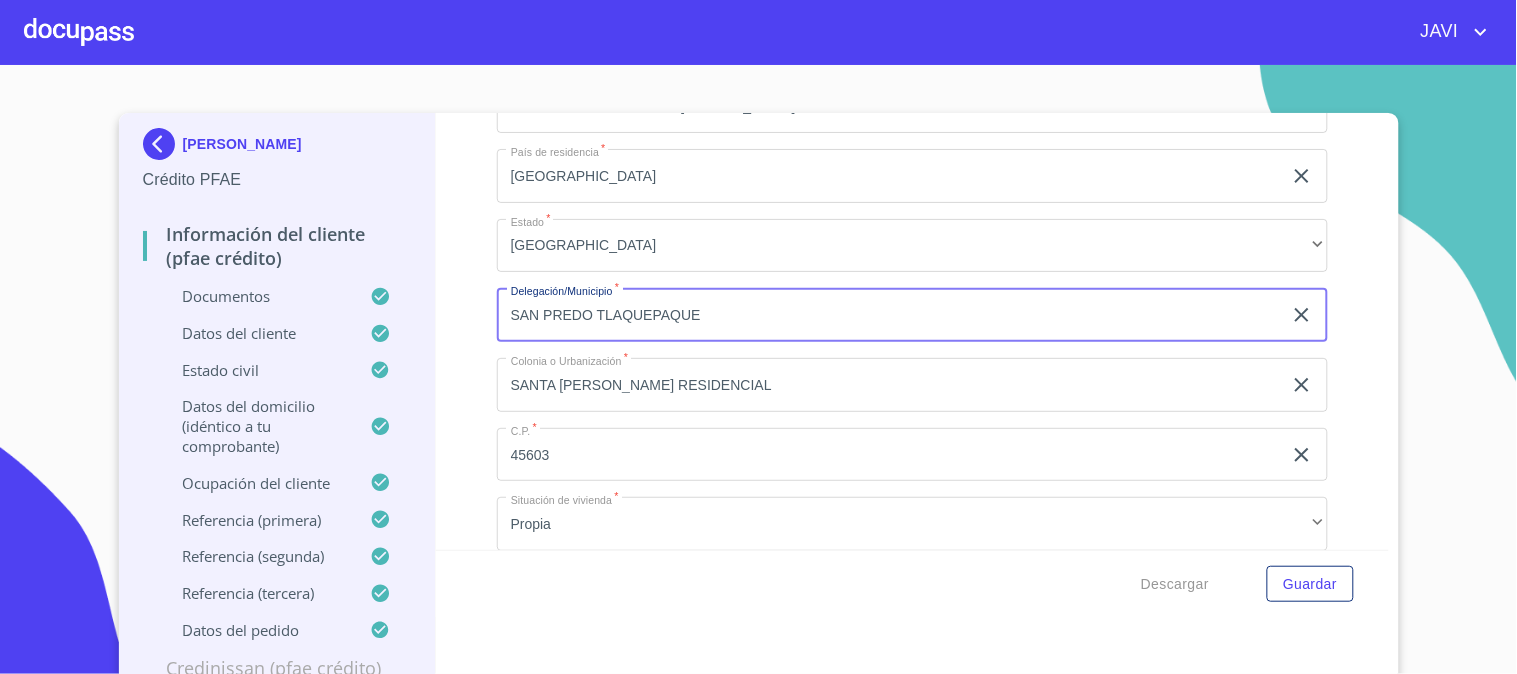 click on "SAN PREDO TLAQUEPAQUE" at bounding box center (889, 315) 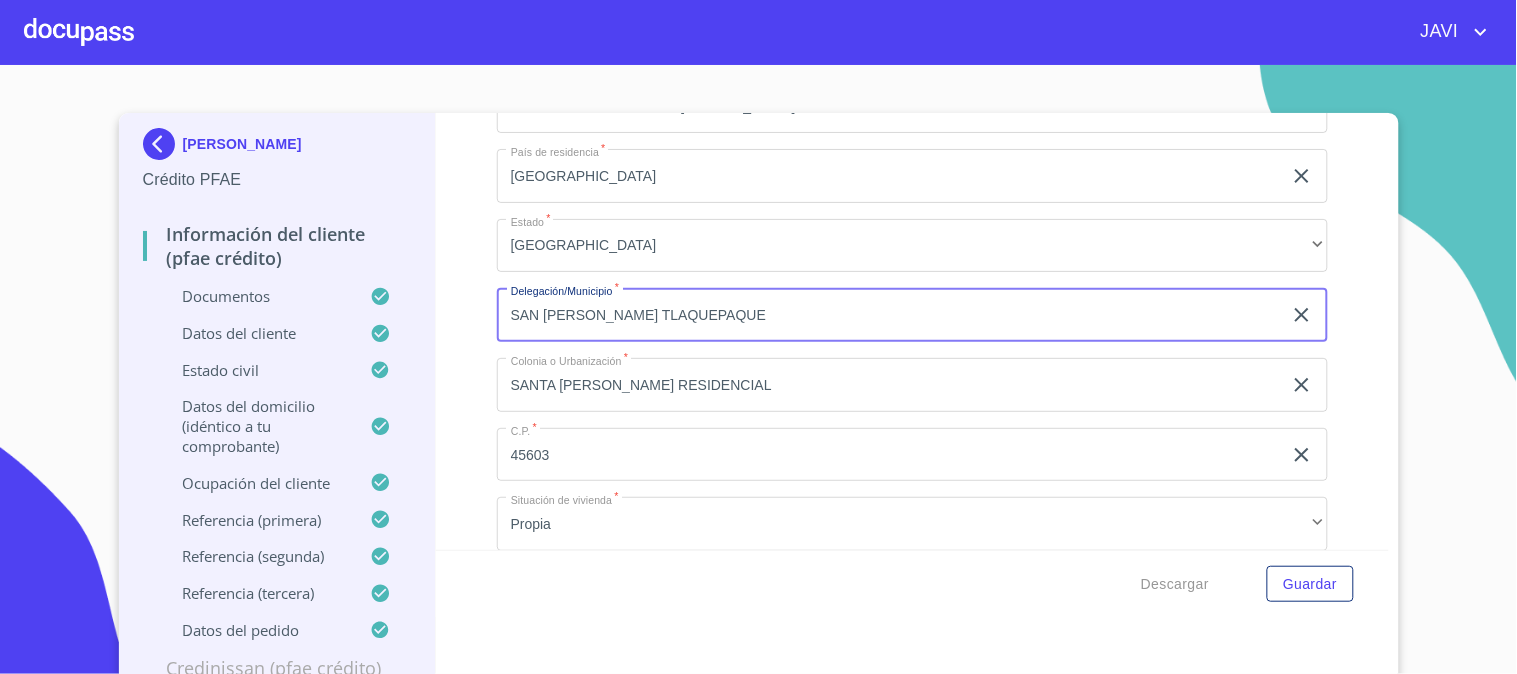 type on "SAN [PERSON_NAME] TLAQUEPAQUE" 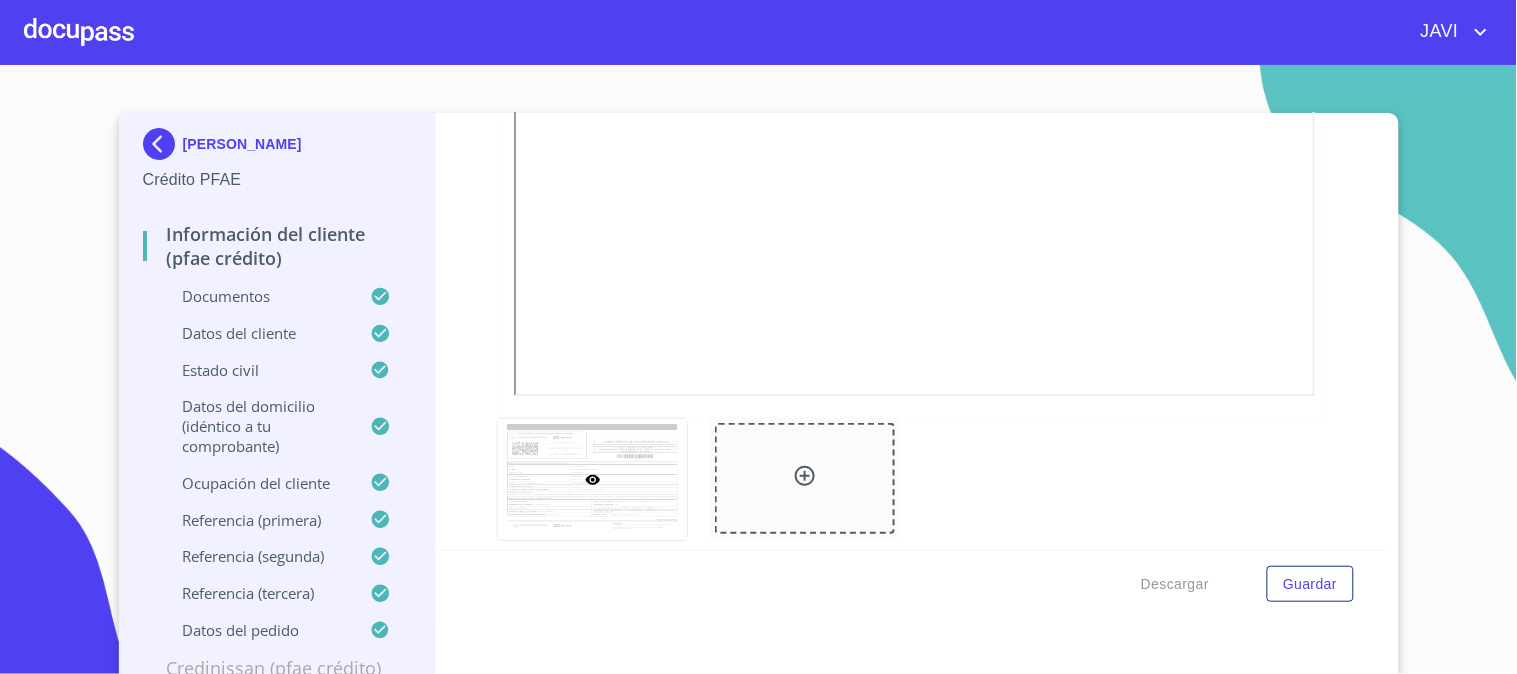 scroll, scrollTop: 5543, scrollLeft: 0, axis: vertical 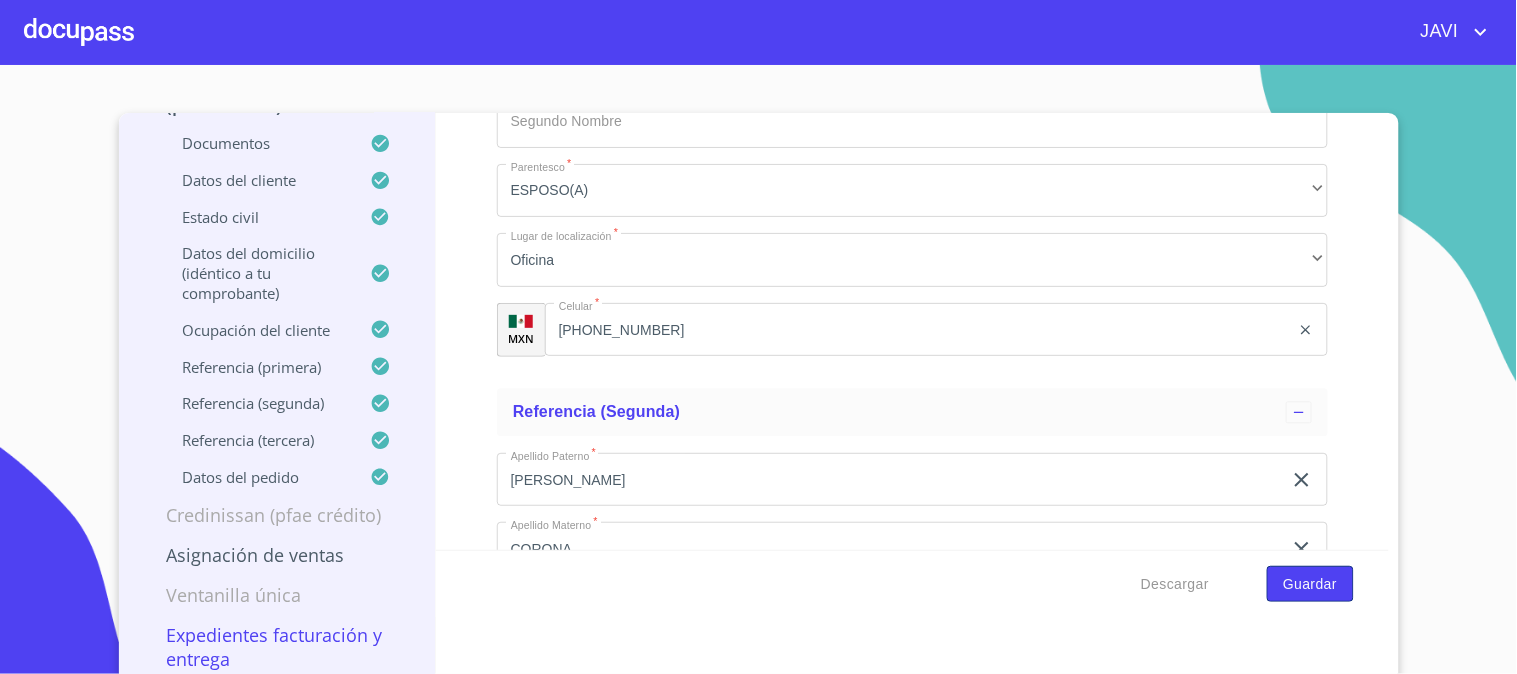 click on "Guardar" at bounding box center (1310, 584) 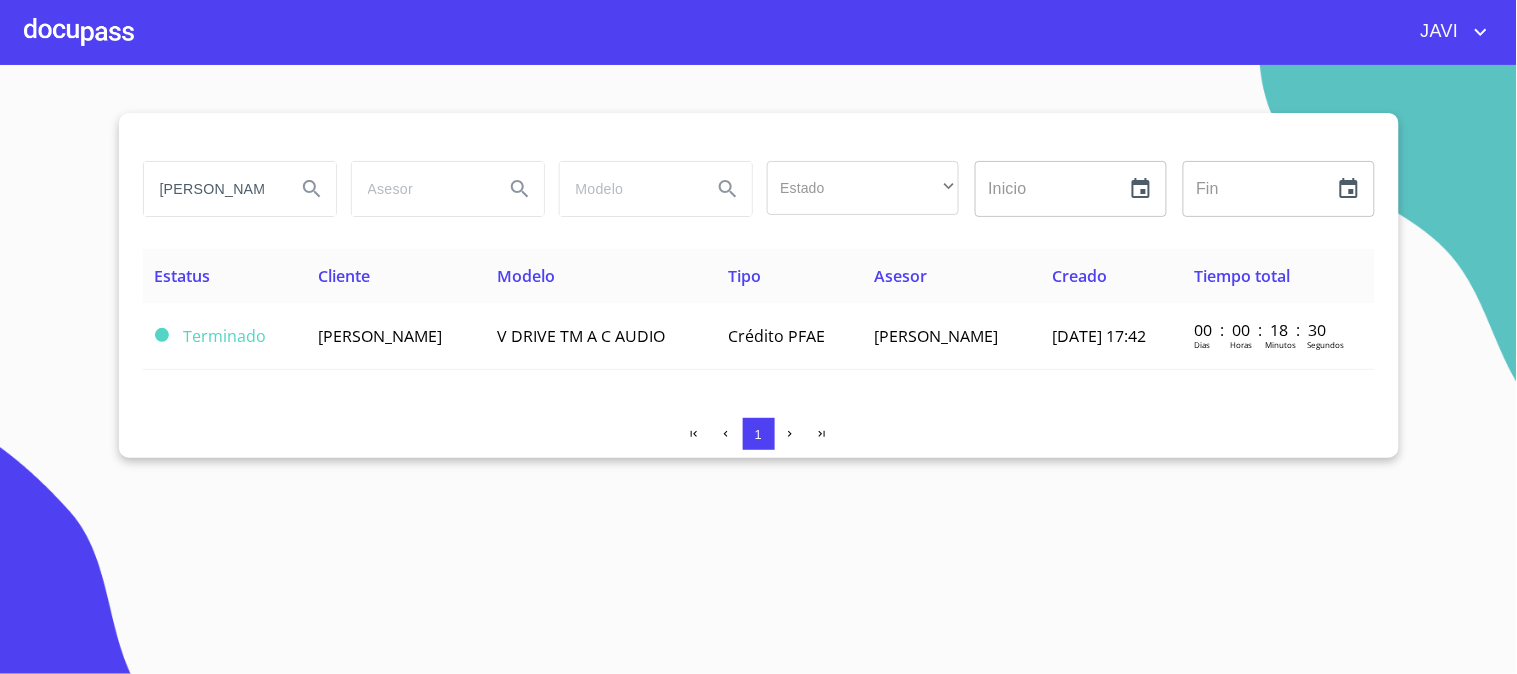 click at bounding box center (79, 32) 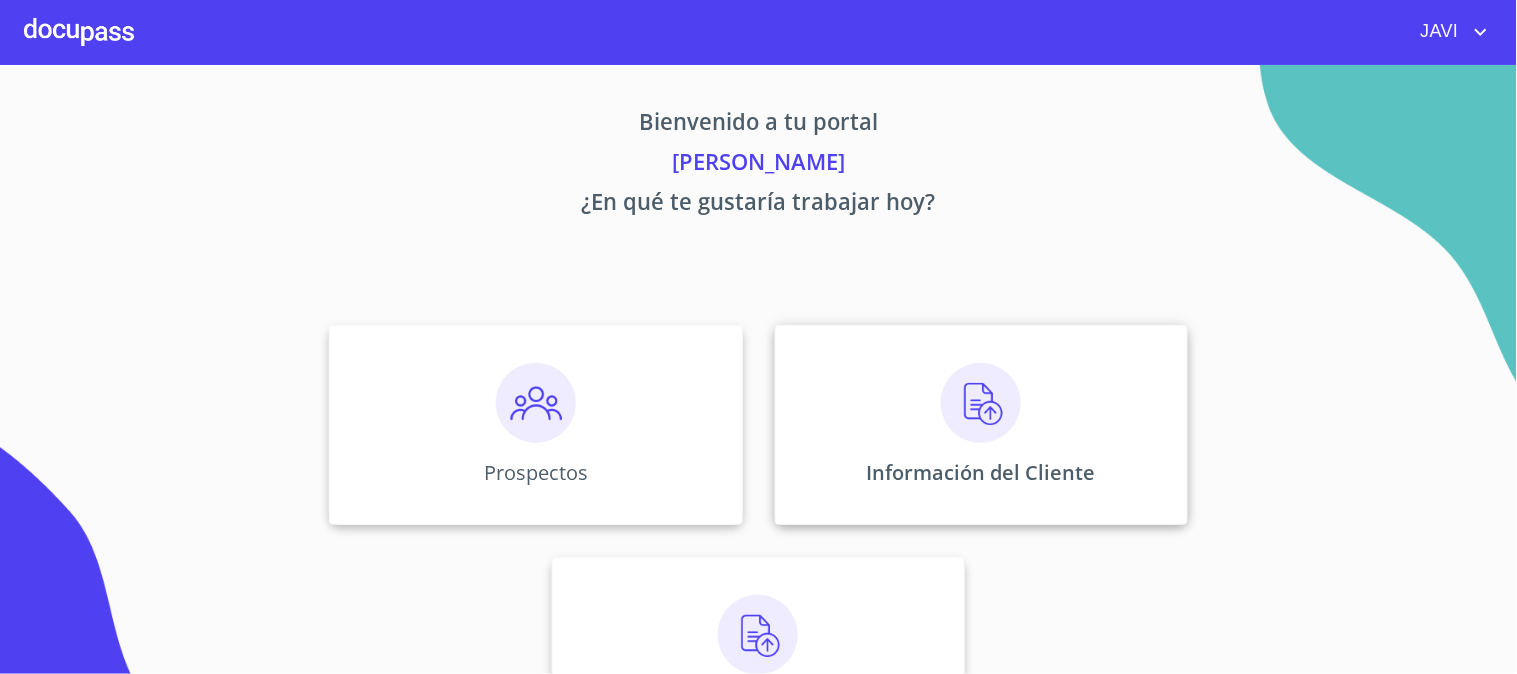 click at bounding box center [981, 403] 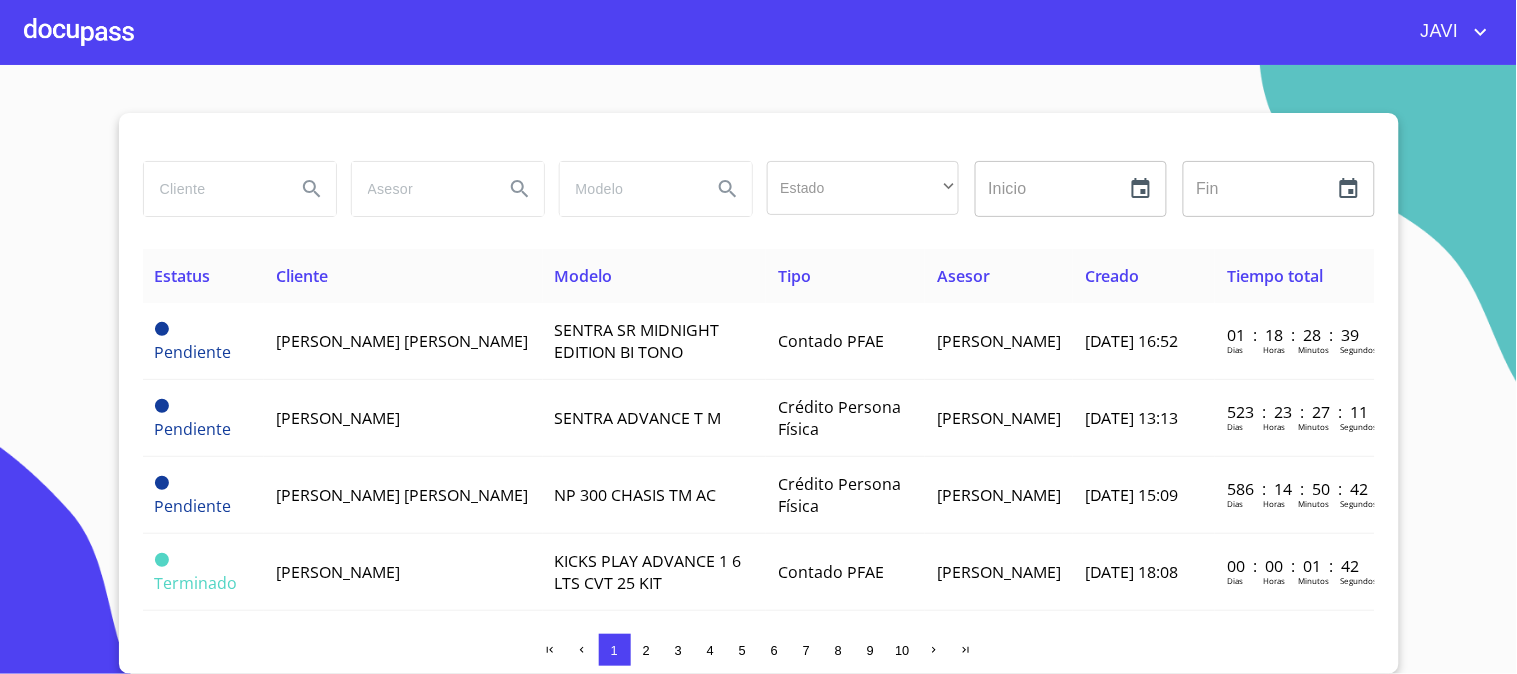 click at bounding box center [212, 189] 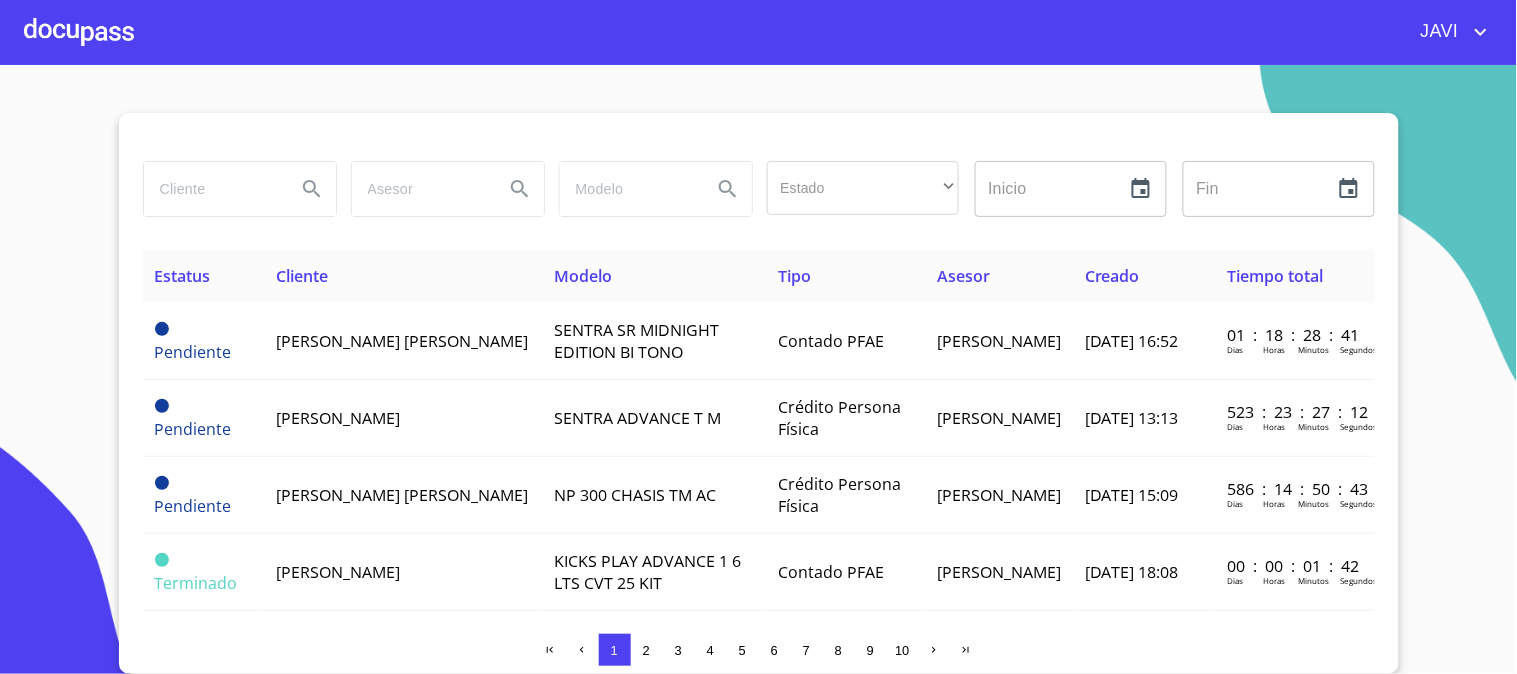 type on "M" 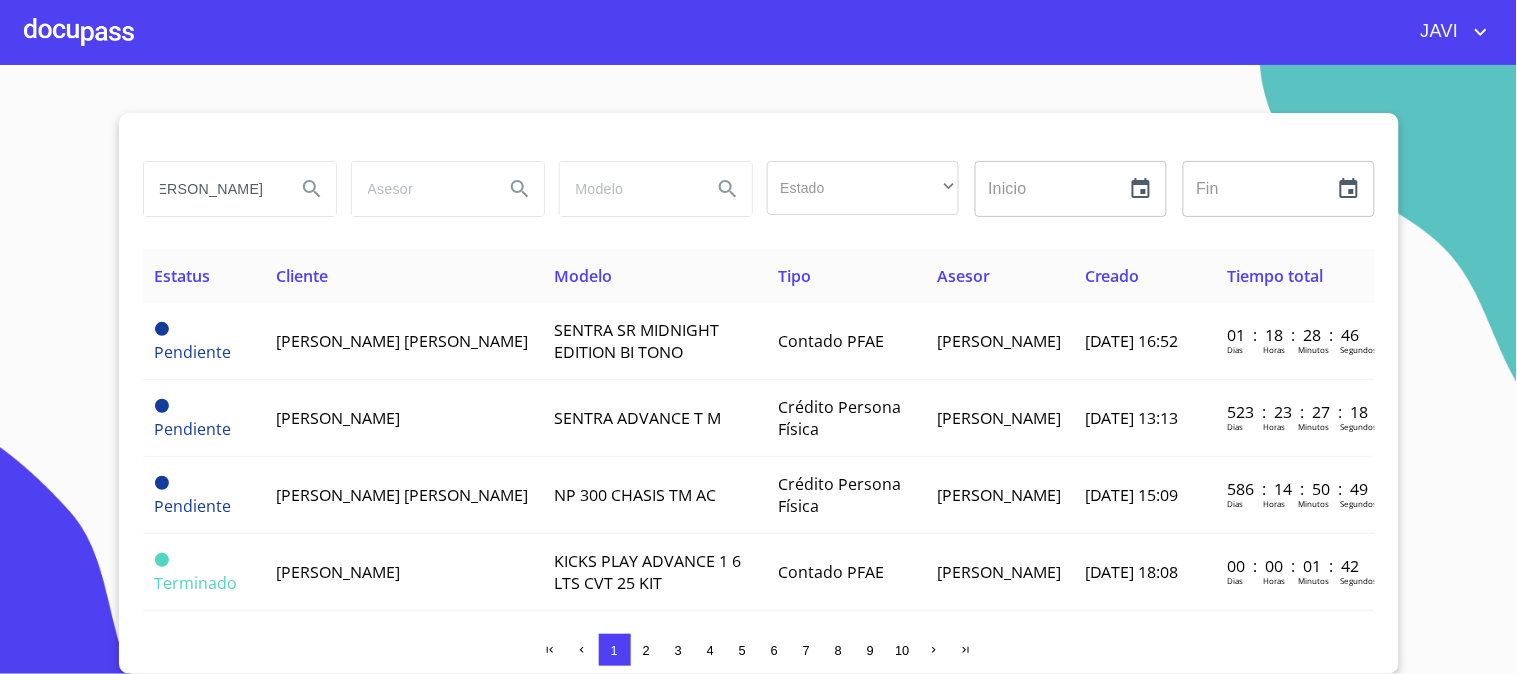 scroll, scrollTop: 0, scrollLeft: 37, axis: horizontal 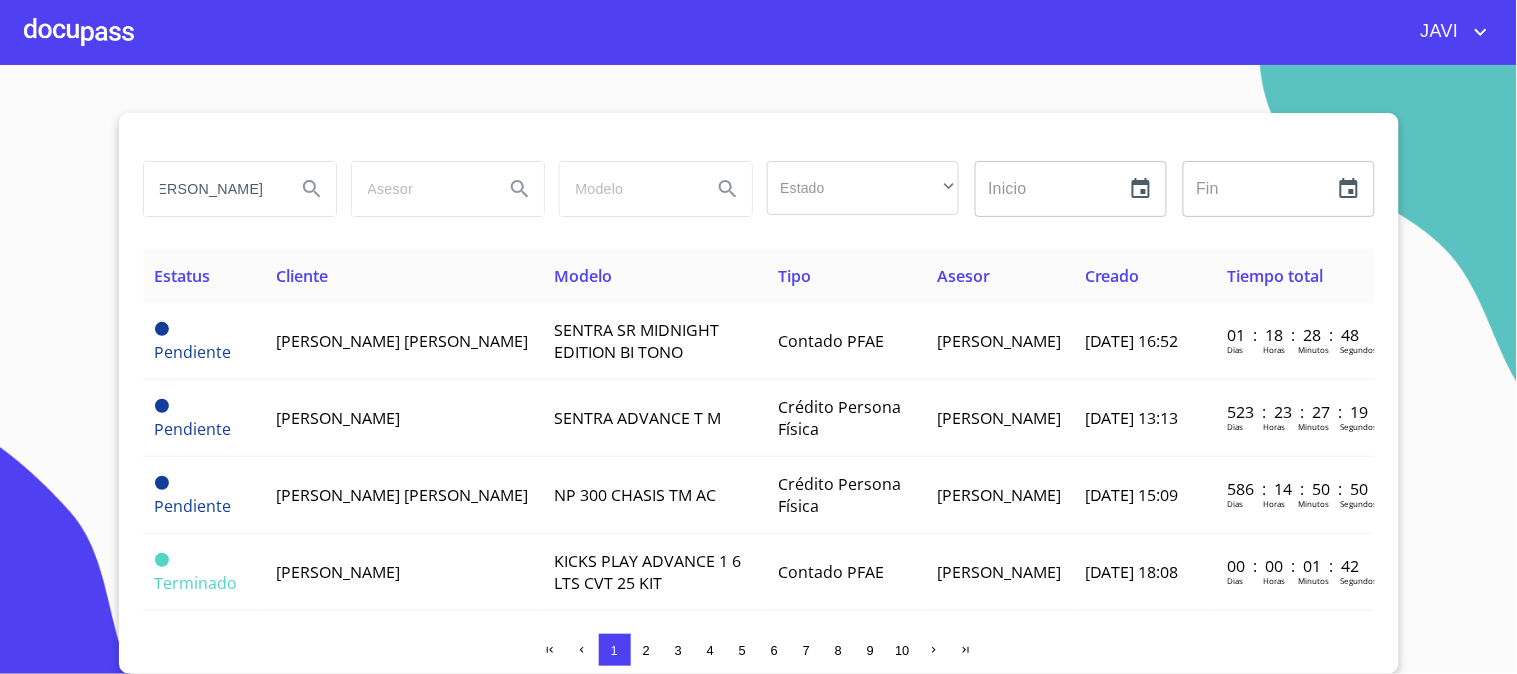 type on "[PERSON_NAME]" 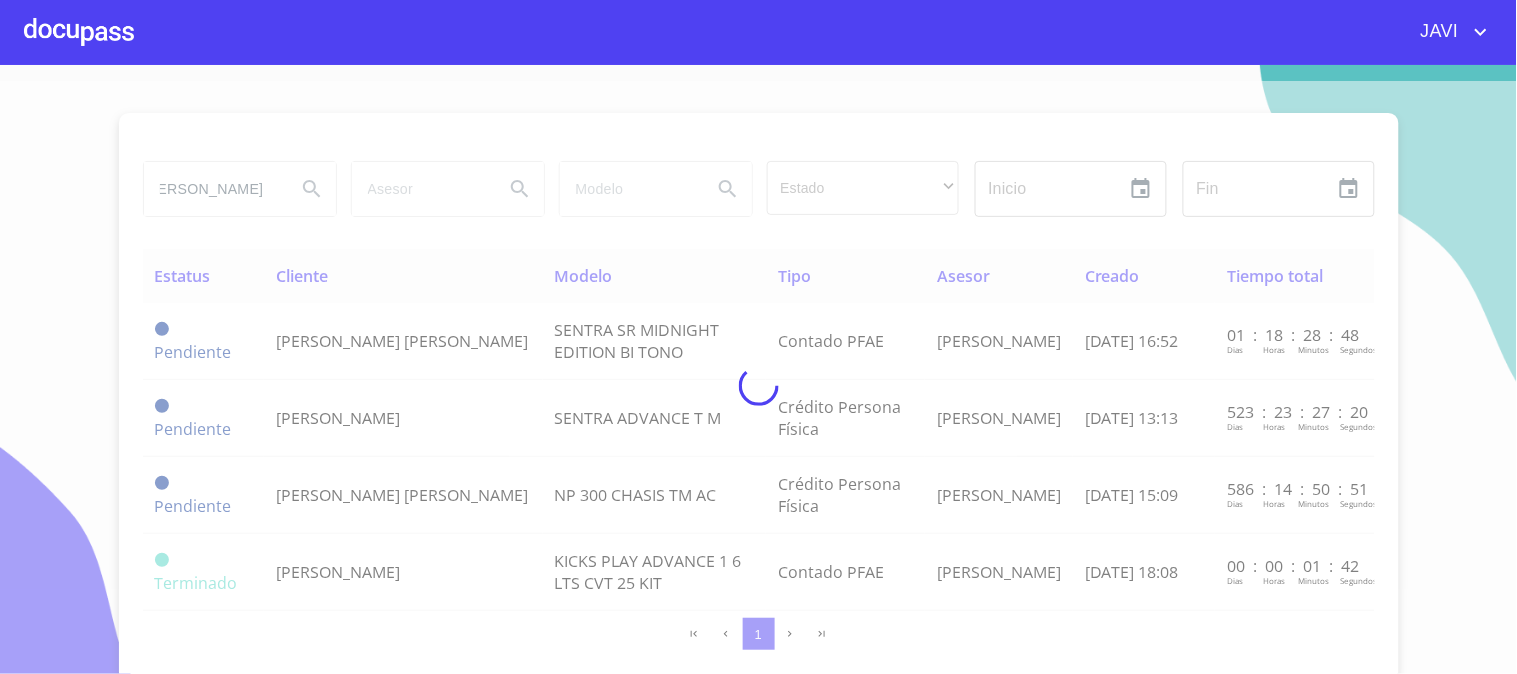 scroll, scrollTop: 0, scrollLeft: 0, axis: both 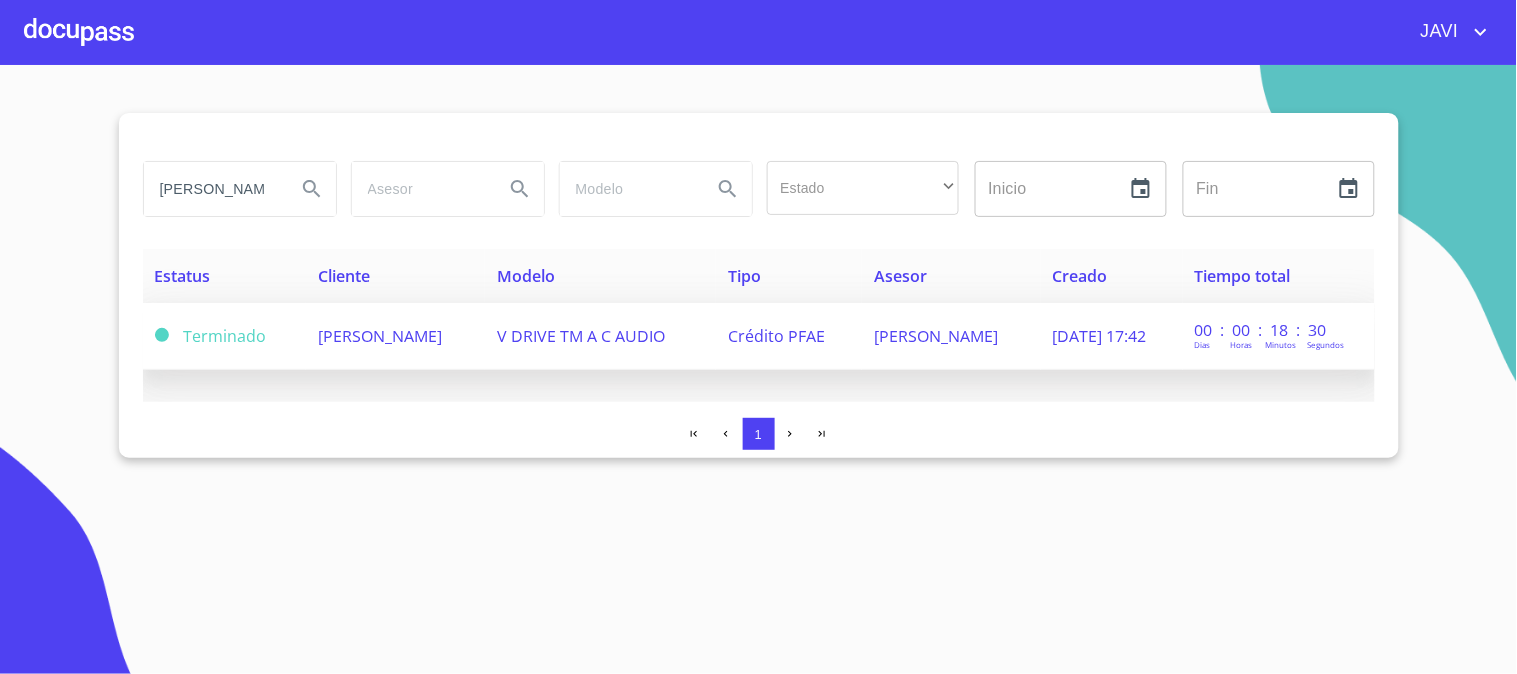 click on "[PERSON_NAME]" at bounding box center (380, 336) 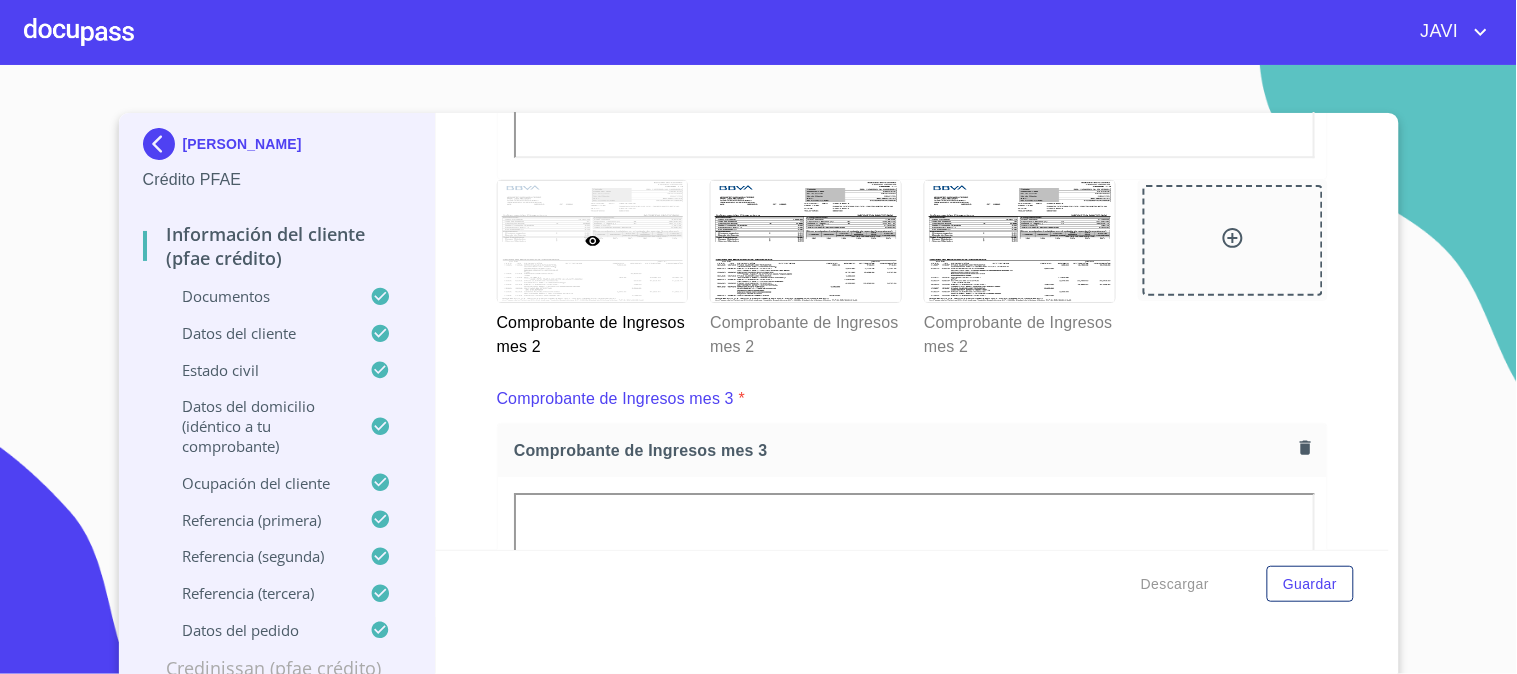 scroll, scrollTop: 5236, scrollLeft: 0, axis: vertical 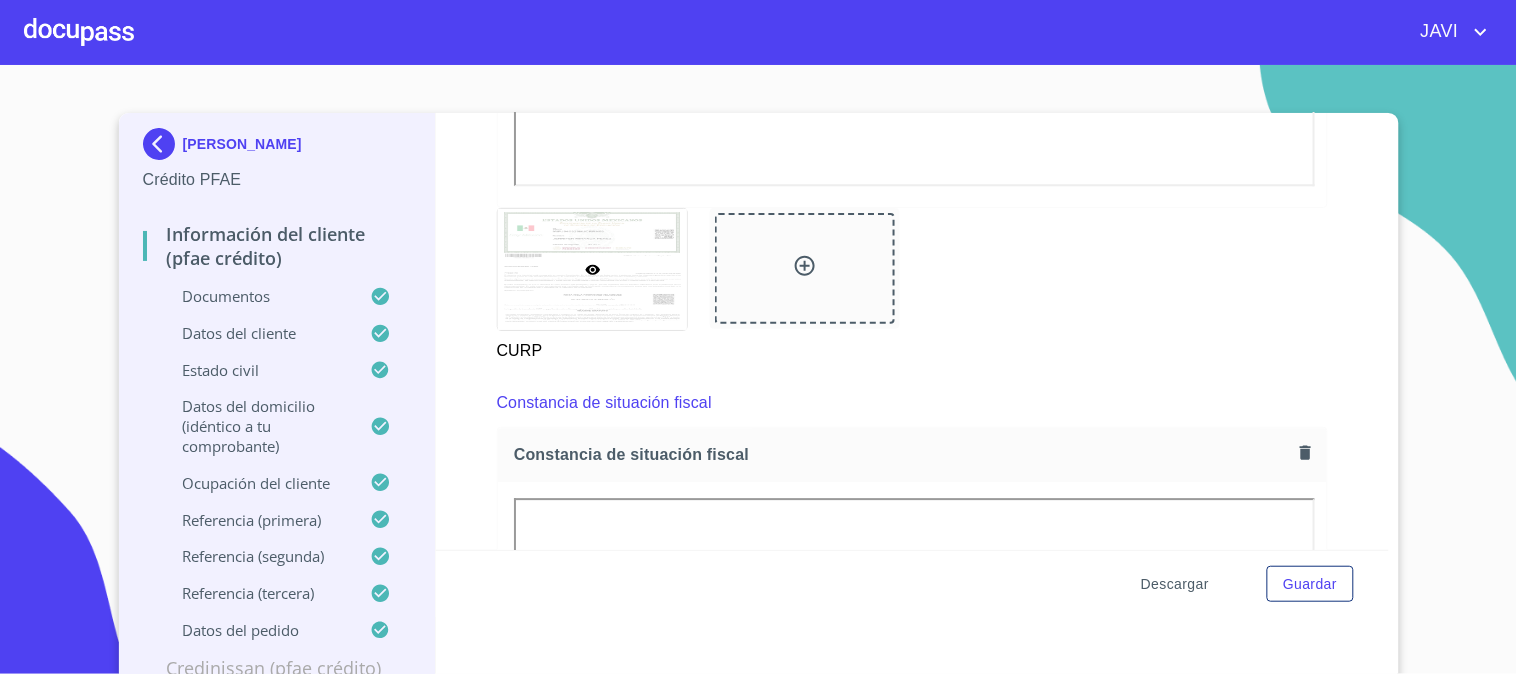 click on "Descargar" at bounding box center [1175, 584] 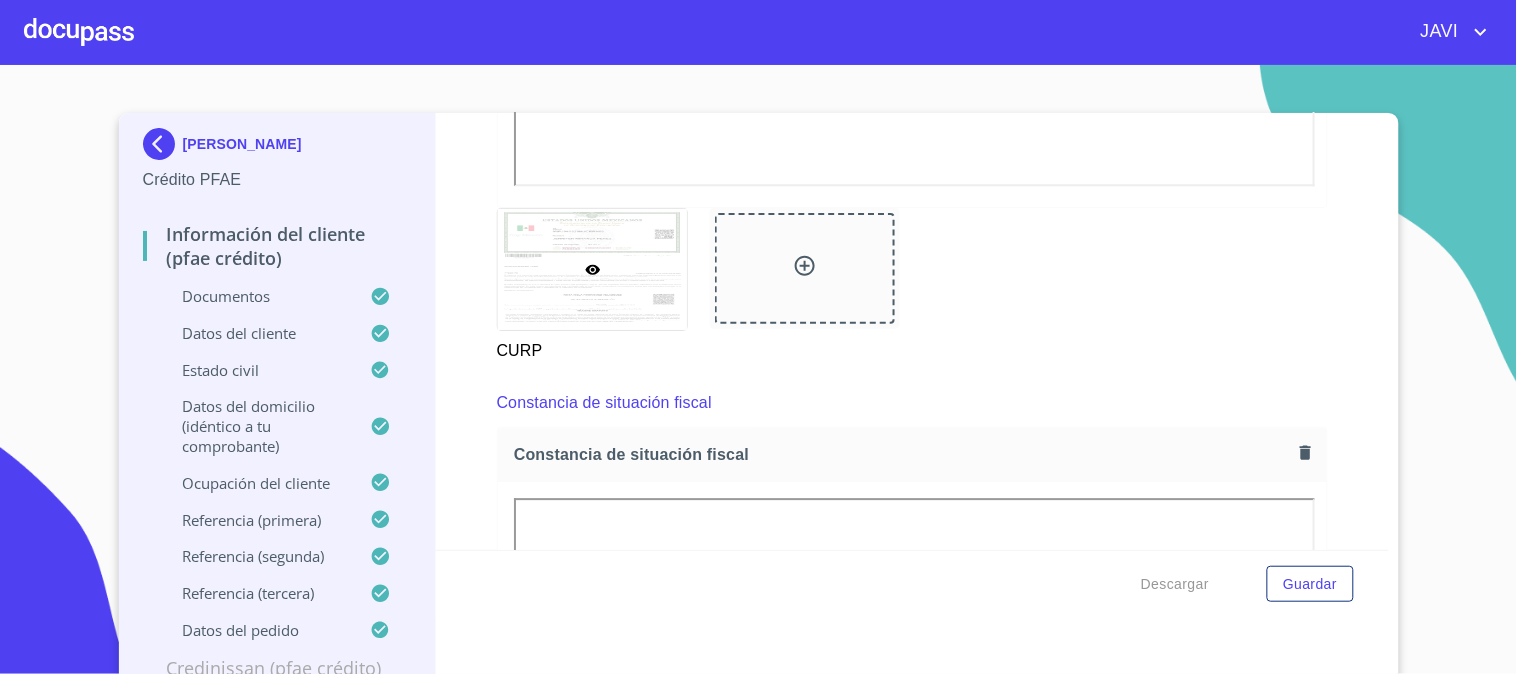 click at bounding box center [79, 32] 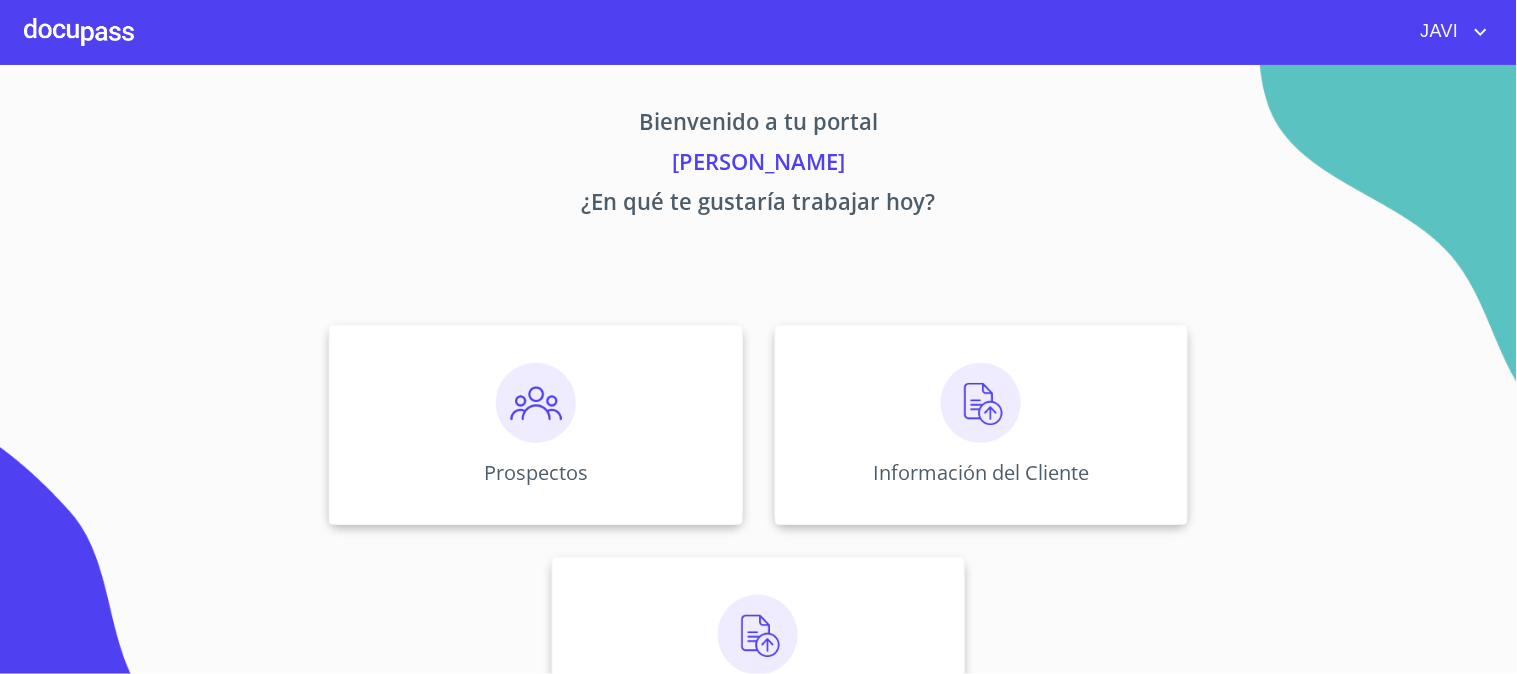 click 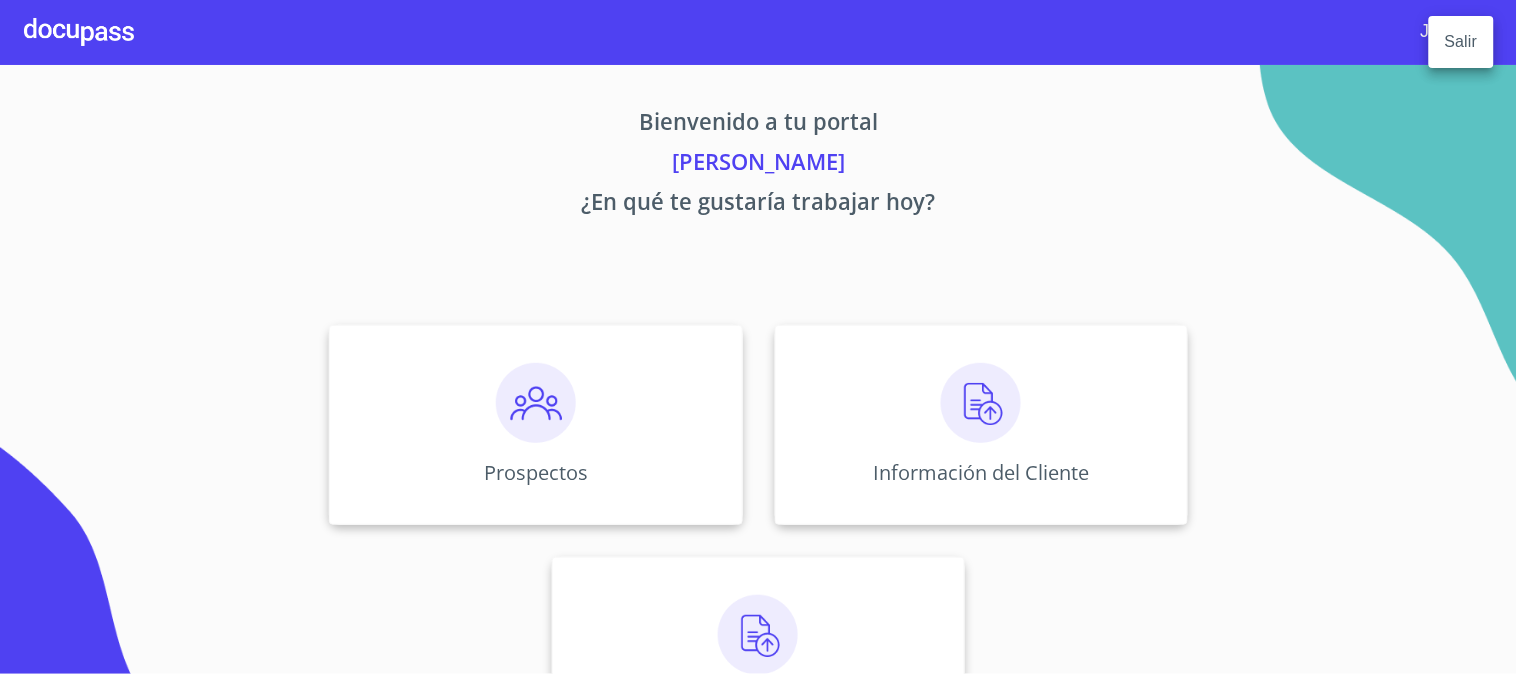 click on "Salir" at bounding box center [1461, 42] 